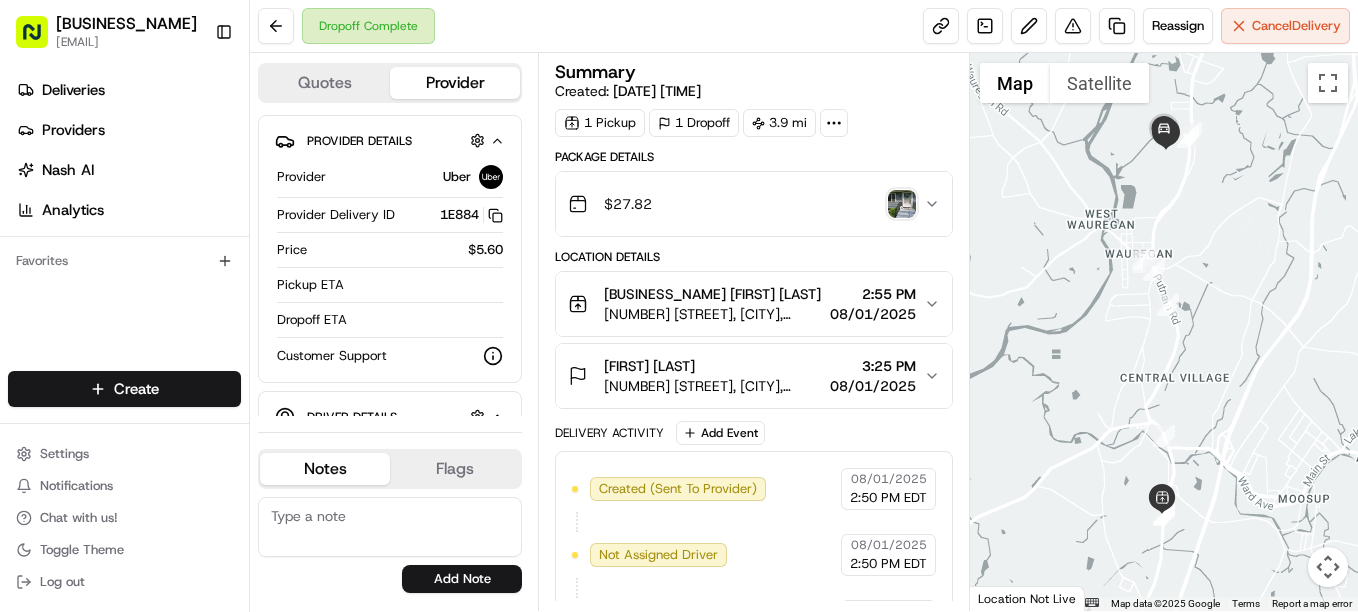 scroll, scrollTop: 0, scrollLeft: 0, axis: both 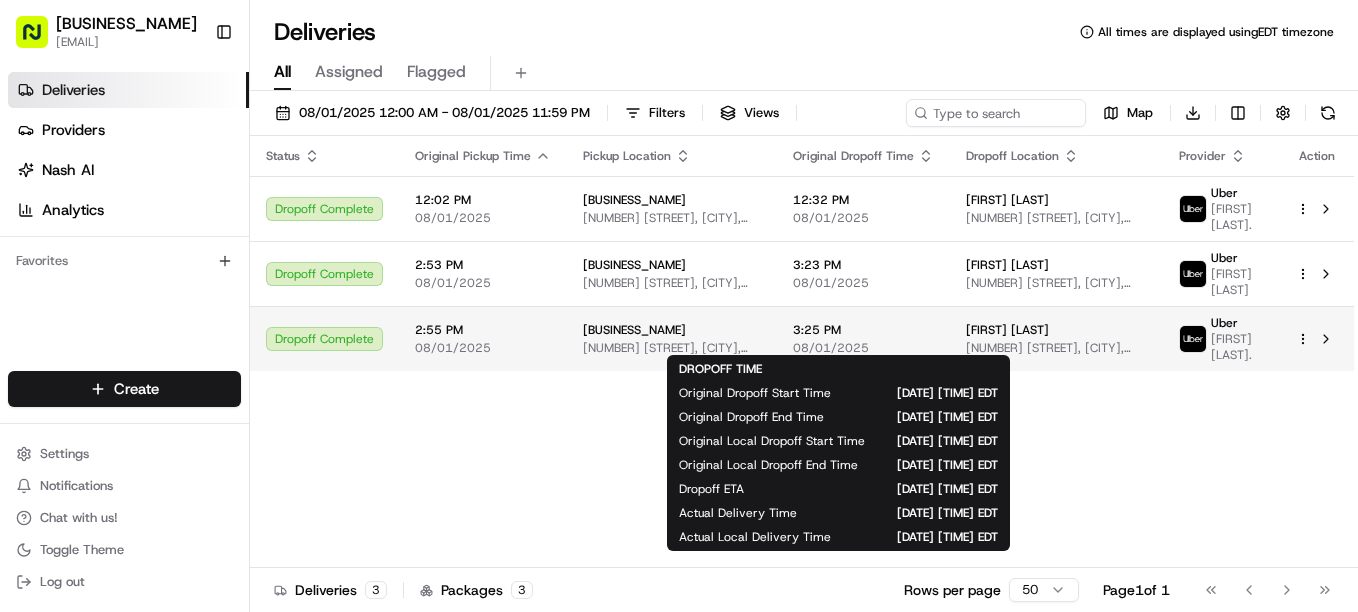 click on "3:25 PM" at bounding box center (863, 330) 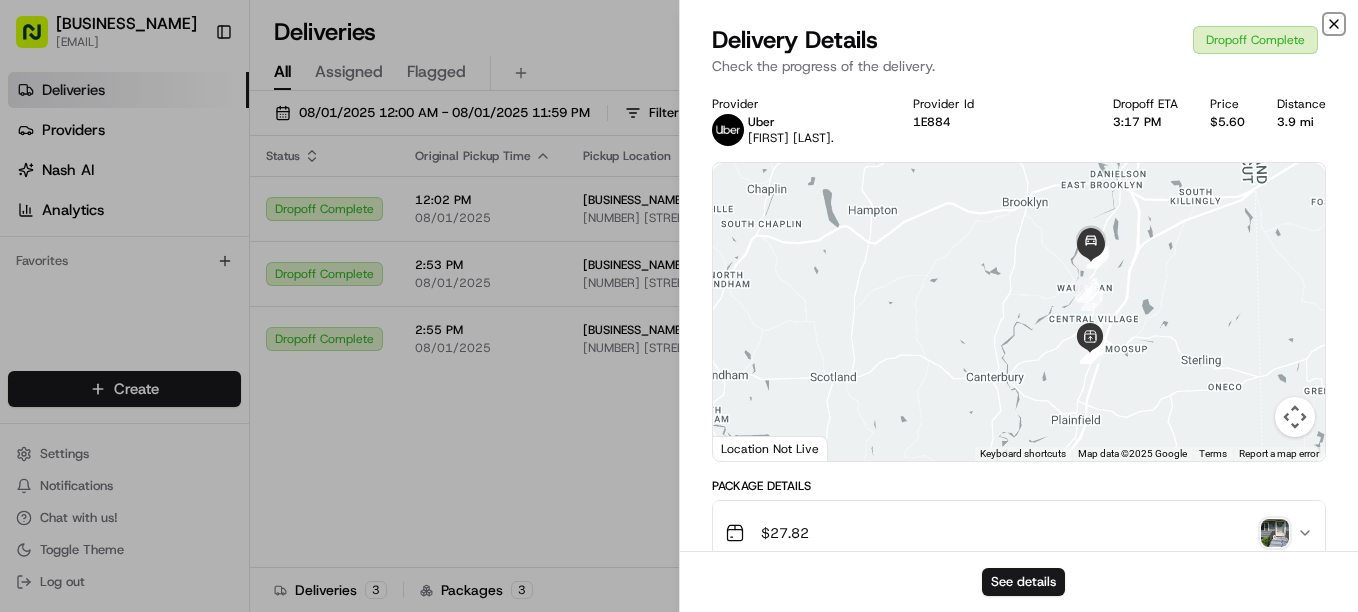 click 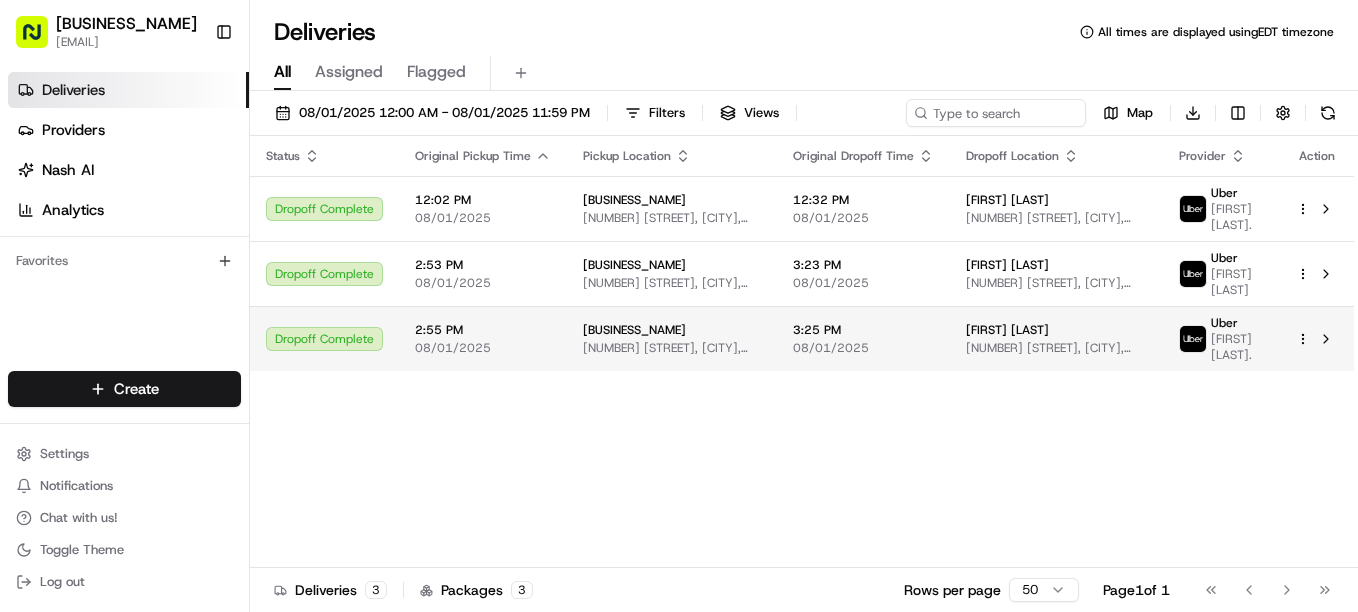 click on "3:25 PM" at bounding box center [863, 330] 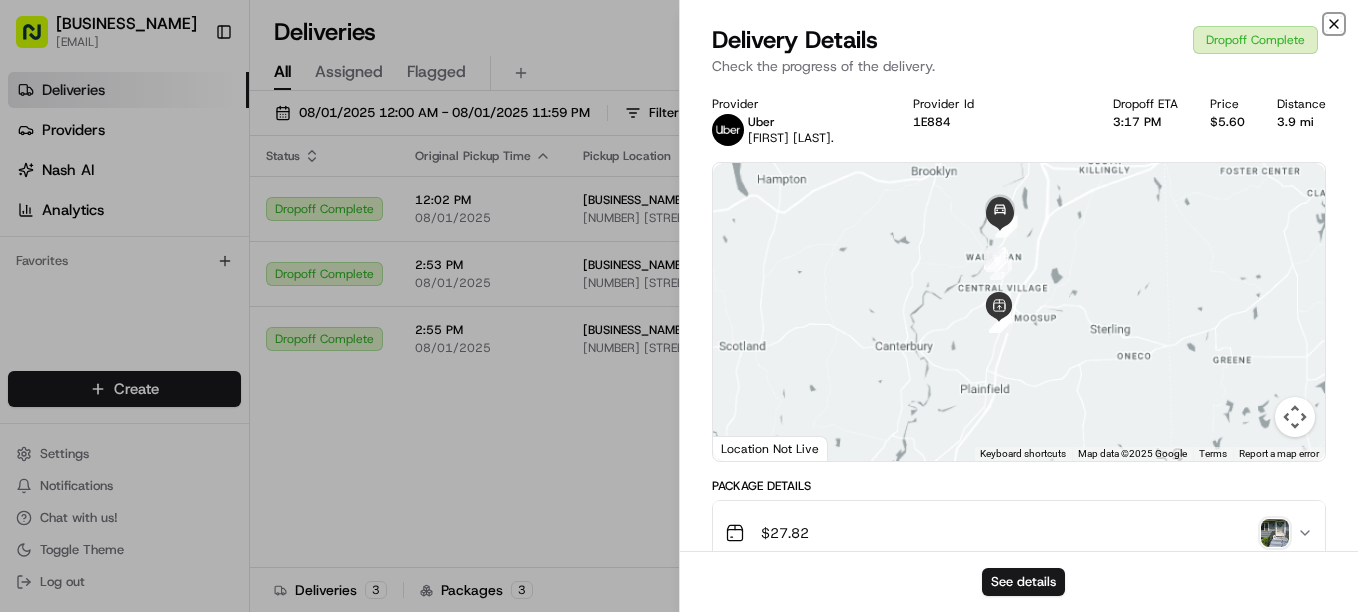 click 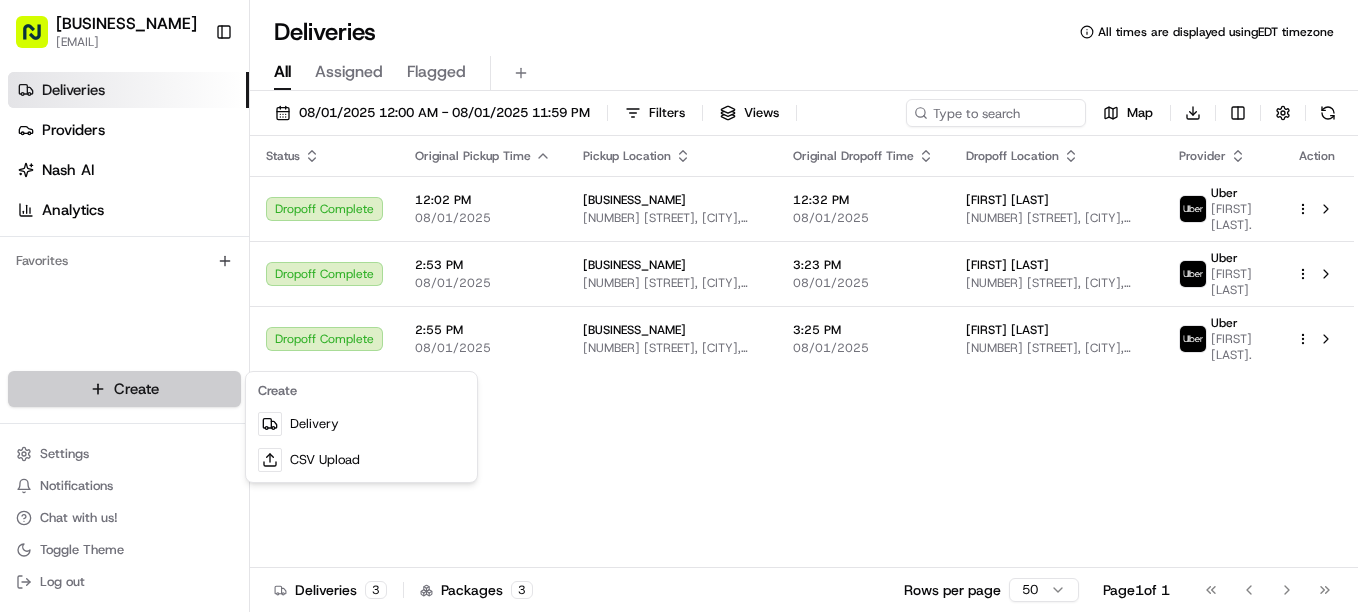 click on "All times are displayed using  EDT   timezone All Assigned Flagged [DATE] [TIME] [TIME] [DATE] [BUSINESS_NAME] [NUMBER] [STREET], [CITY], [STATE] [POSTAL_CODE], [COUNTRY] [TIME] [DATE] [FIRST] [LAST] [NUMBER] [STREET], [CITY], [STATE] [POSTAL_CODE], [COUNTRY] Uber [FIRST] [LAST]. Dropoff Complete [TIME] [DATE] [BUSINESS_NAME] [NUMBER] [STREET], [CITY], [STATE] [POSTAL_CODE], [COUNTRY] [TIME] [DATE] [FIRST] [LAST] [NUMBER] [STREET], [CITY], [STATE] [POSTAL_CODE], [COUNTRY] Uber [FIRST] [LAST]. Dropoff Complete [TIME] [DATE] [BUSINESS_NAME] [NUMBER] [STREET], [CITY], [STATE] [POSTAL_CODE], [COUNTRY] [TIME] [DATE] [FIRST] [LAST] [NUMBER] [STREET], [CITY], [STATE] [POSTAL_CODE], [COUNTRY] Uber [FIRST] [LAST]. Dropoff Complete [TIME] [DATE] [BUSINESS_NAME] [NUMBER] [STREET], [CITY], [STATE] [POSTAL_CODE], [COUNTRY] [TIME] [DATE] [FIRST] [LAST] [NUMBER] [STREET], [CITY], [STATE] [POSTAL_CODE], [COUNTRY] Uber [FIRST] [LAST]. Dropoff Enroute [TIME] [DATE] [BUSINESS_NAME] [NUMBER] [STREET], [CITY], [STATE] [POSTAL_CODE], [COUNTRY] [TIME] [DATE] [FIRST] [LAST] [NUMBER] [STREET], [CITY], [STATE] [POSTAL_CODE], [COUNTRY] Uber [FIRST] [LAST]." at bounding box center (679, 306) 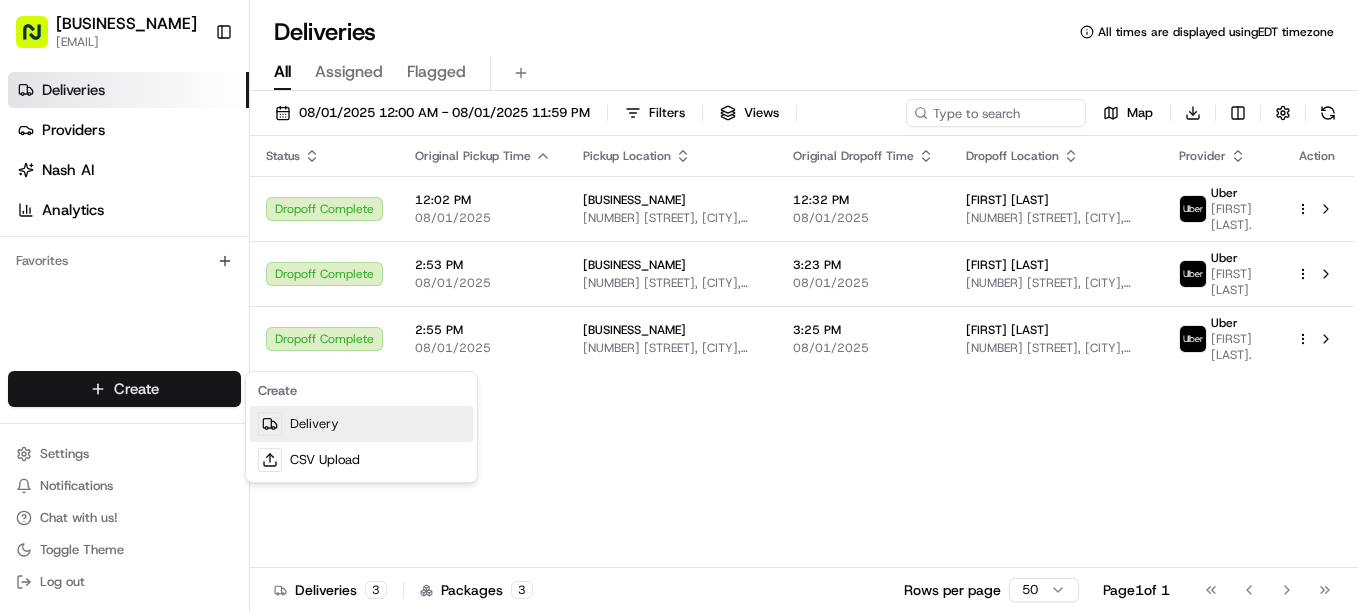 click at bounding box center (270, 424) 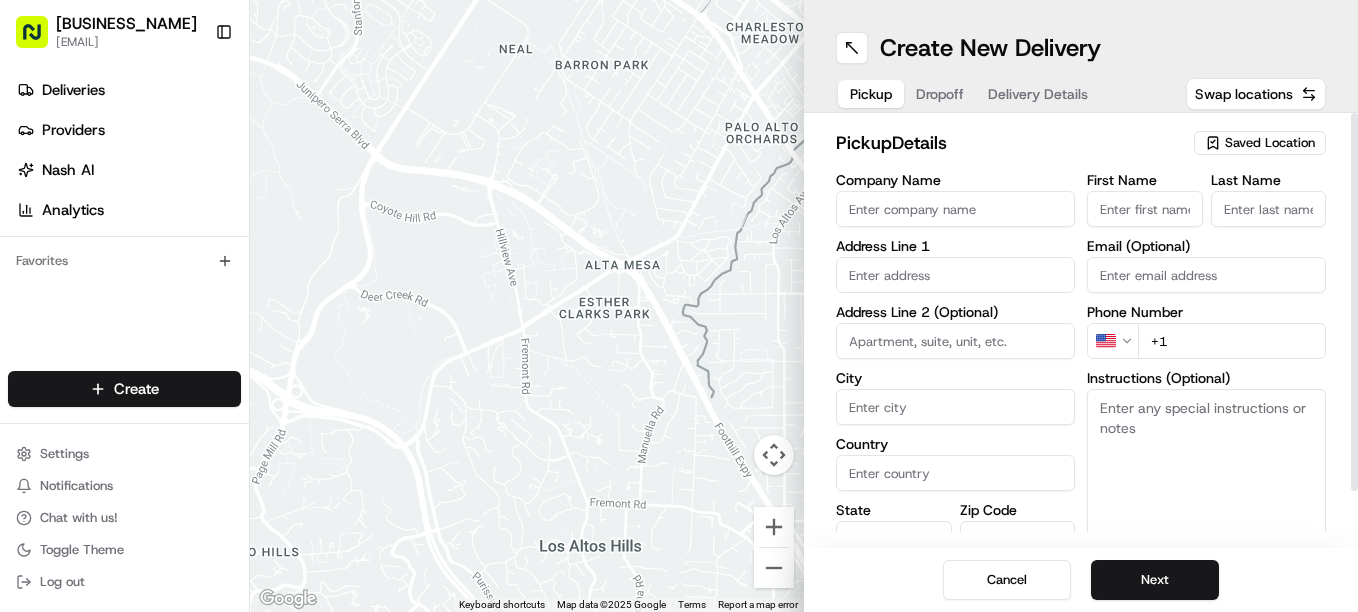 click on "Company Name" at bounding box center (955, 209) 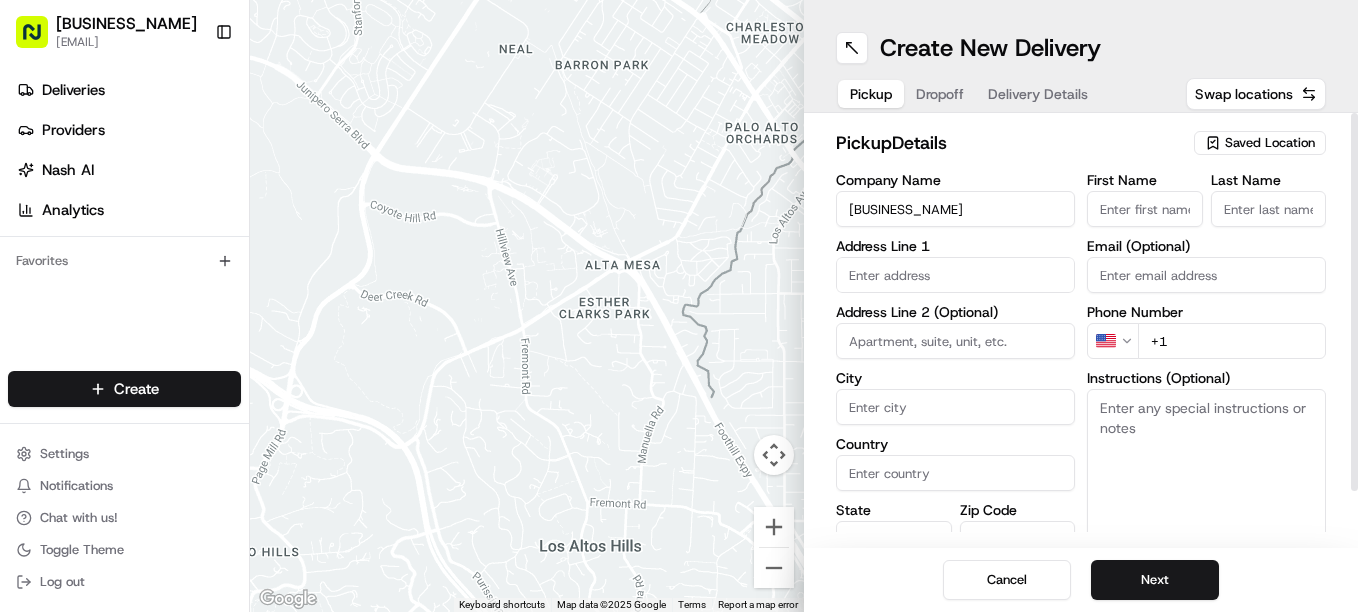 type on "[NUMBER] [STREET]" 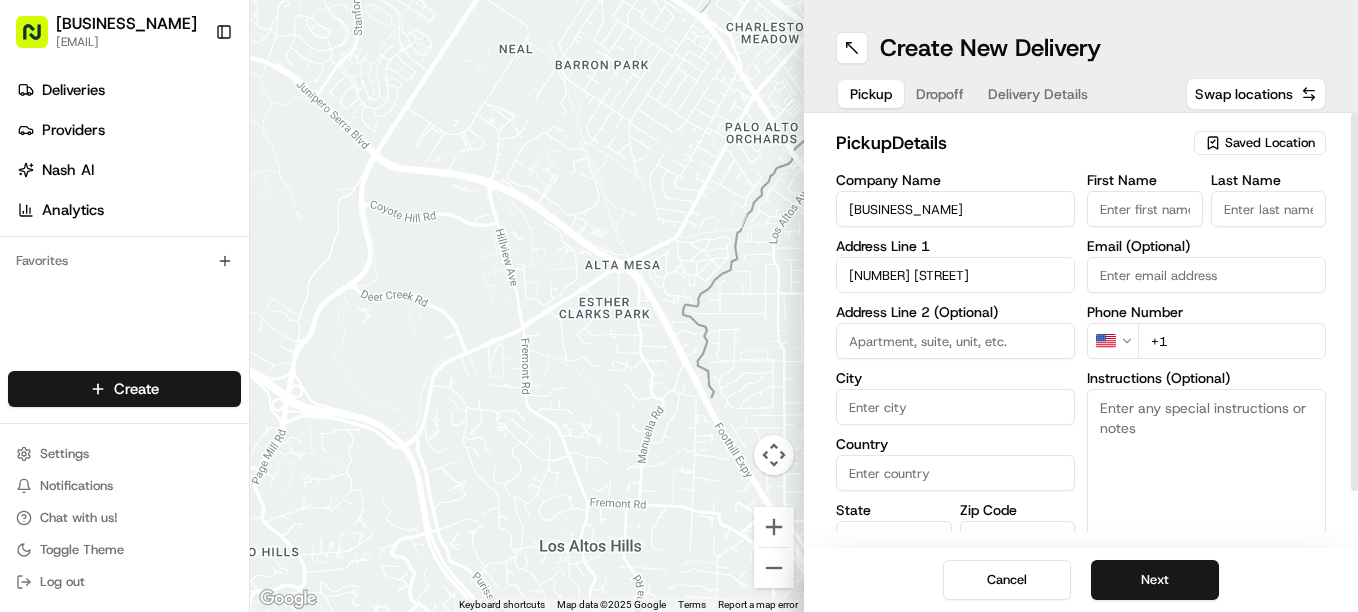 type on "Plainfield" 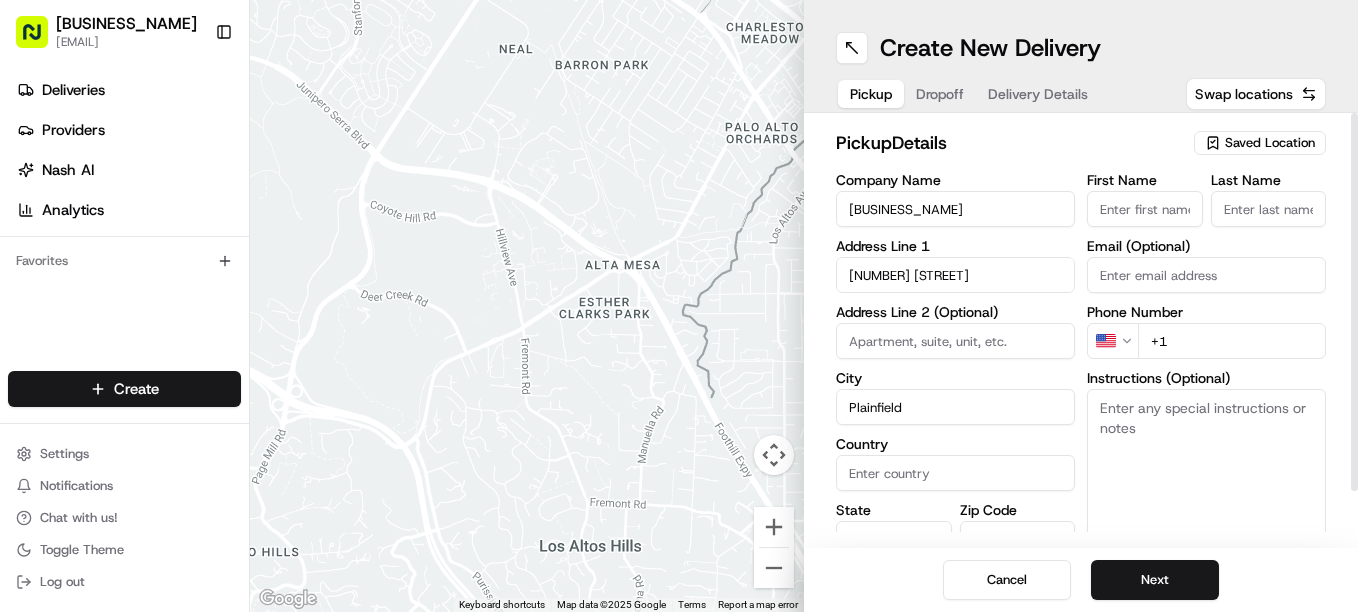 type on "United States" 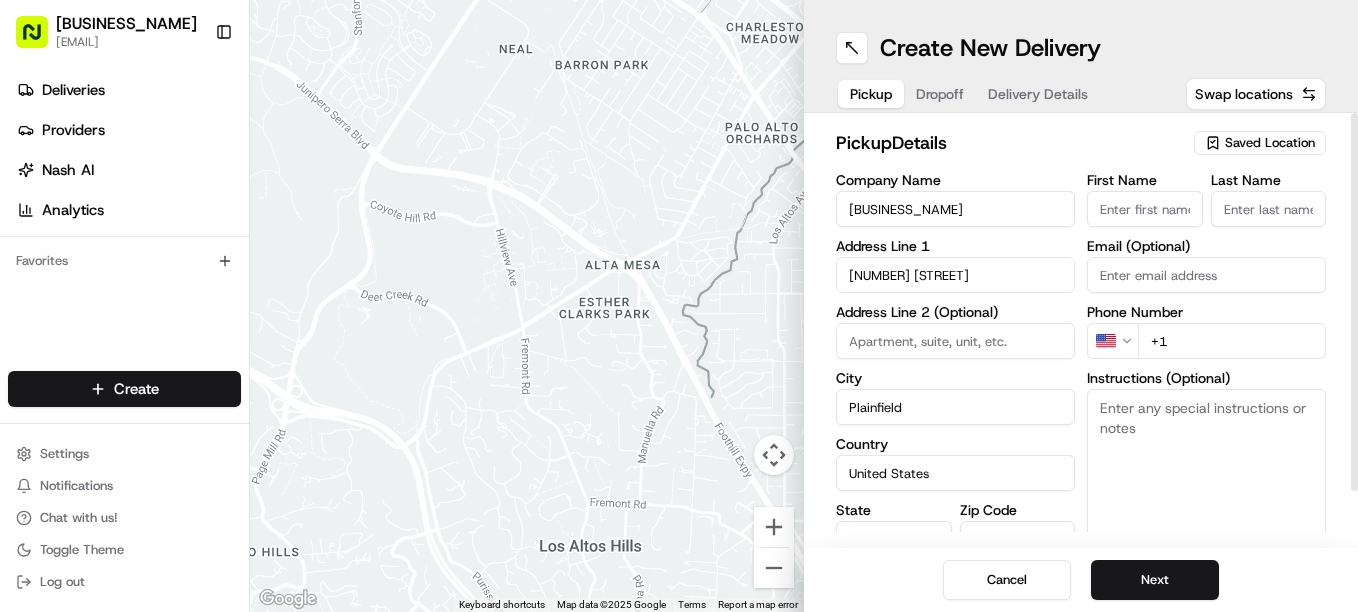 type on "CT" 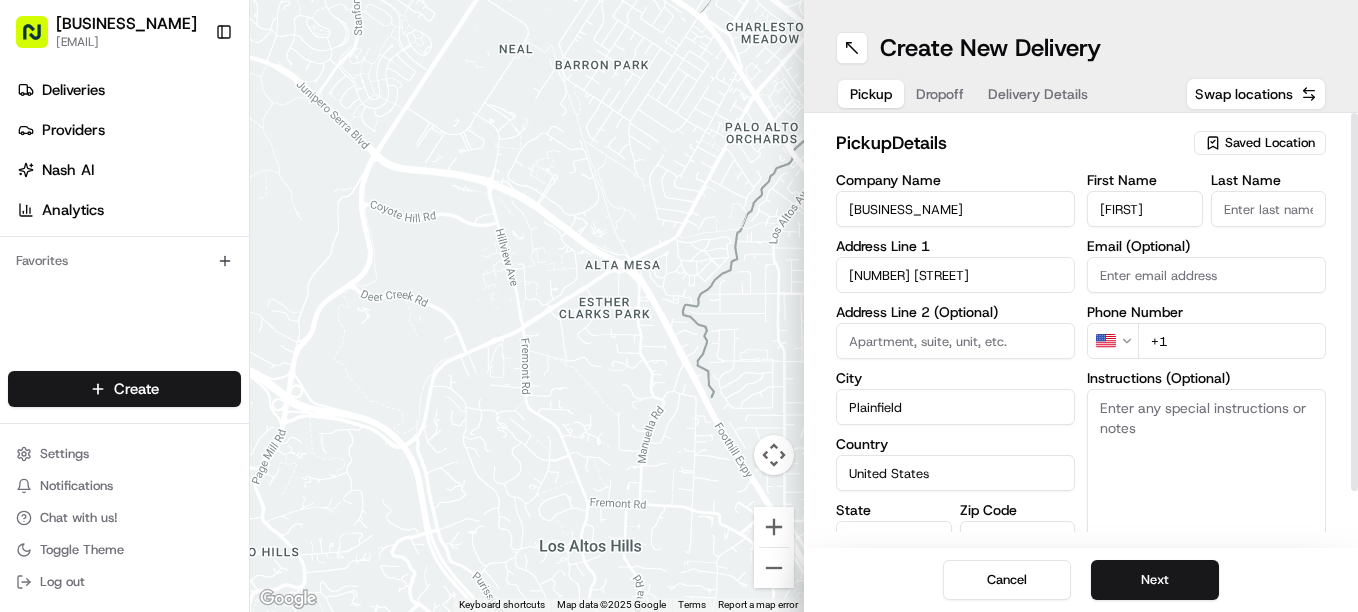 type on "[LAST]" 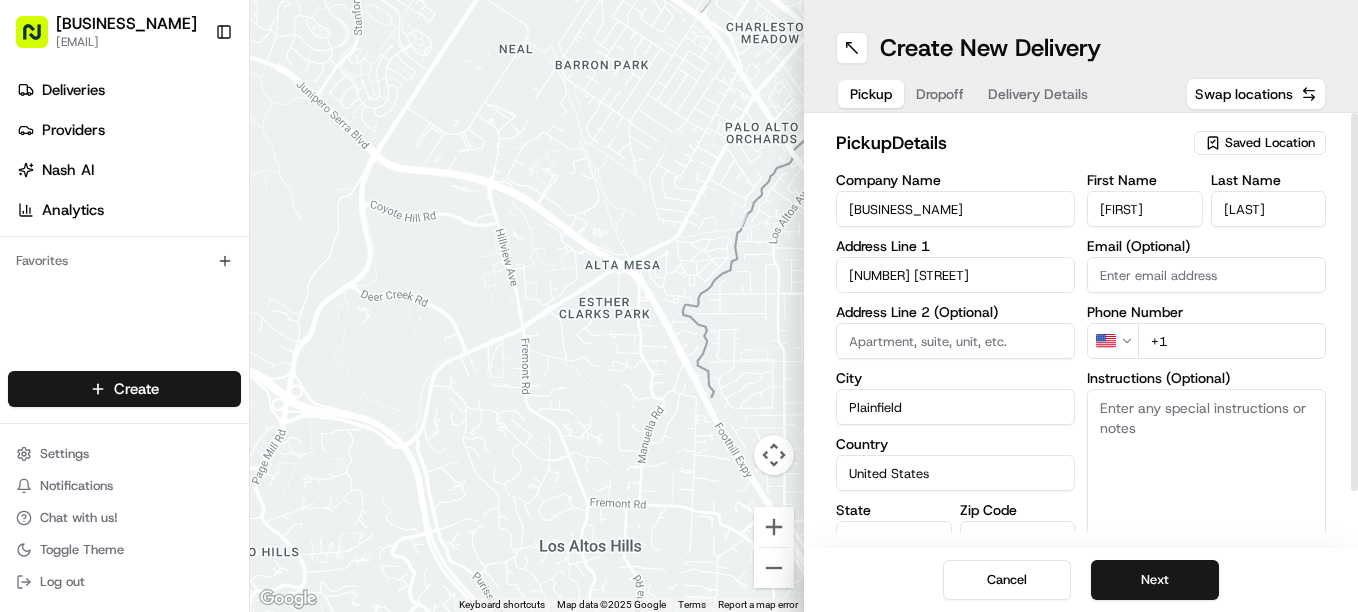 type on "[EMAIL]" 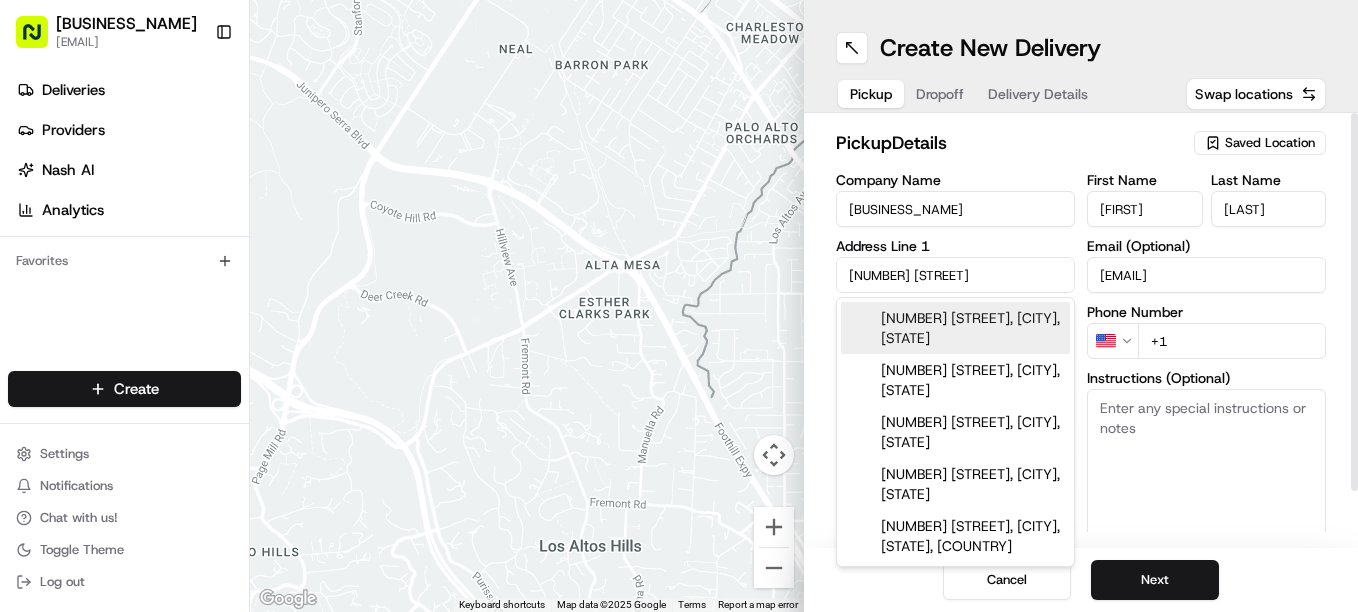 click on "+1" at bounding box center (1232, 341) 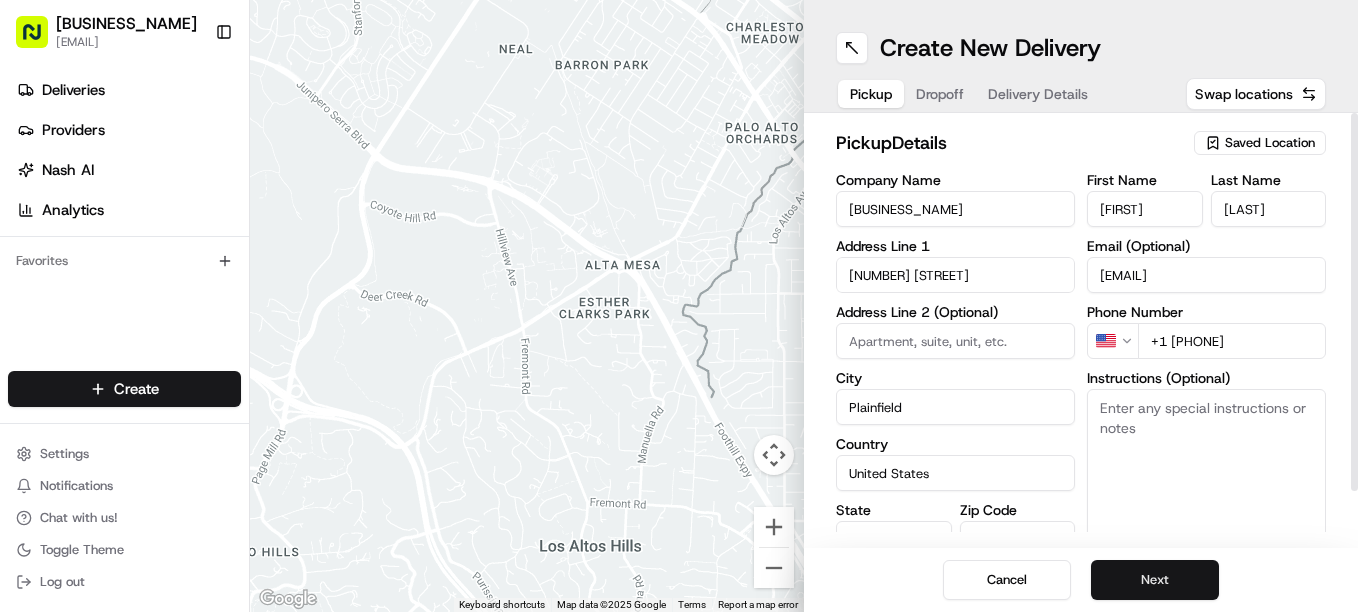 type on "+1 [PHONE]" 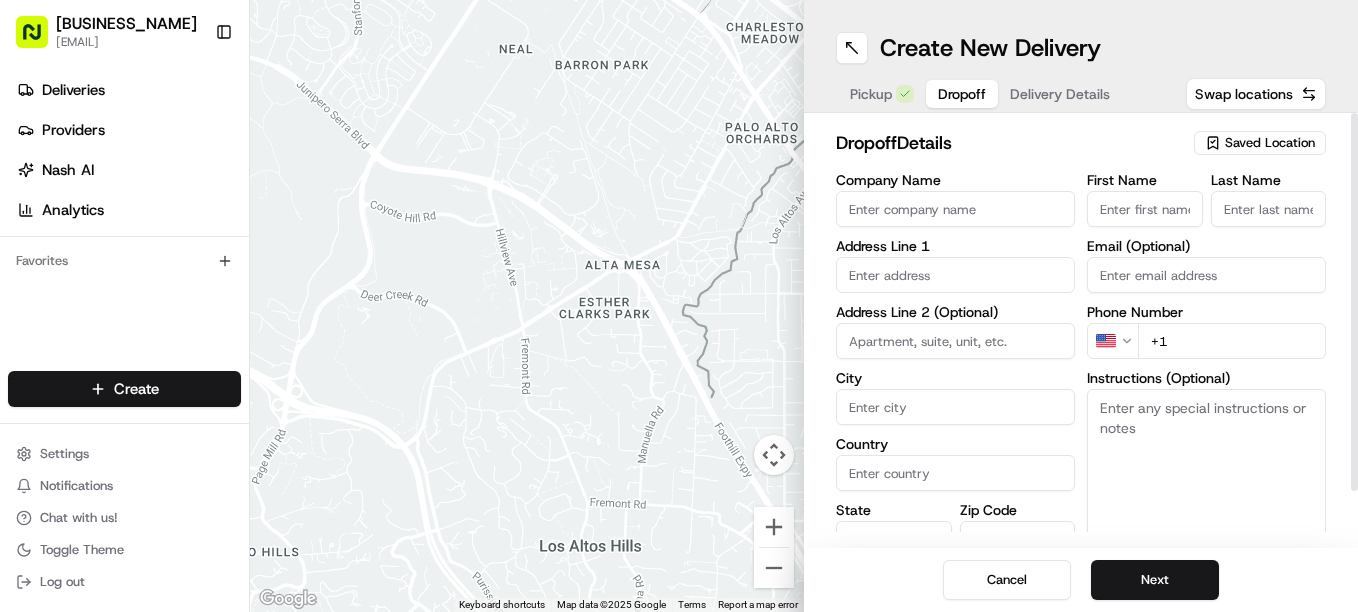 click at bounding box center (955, 275) 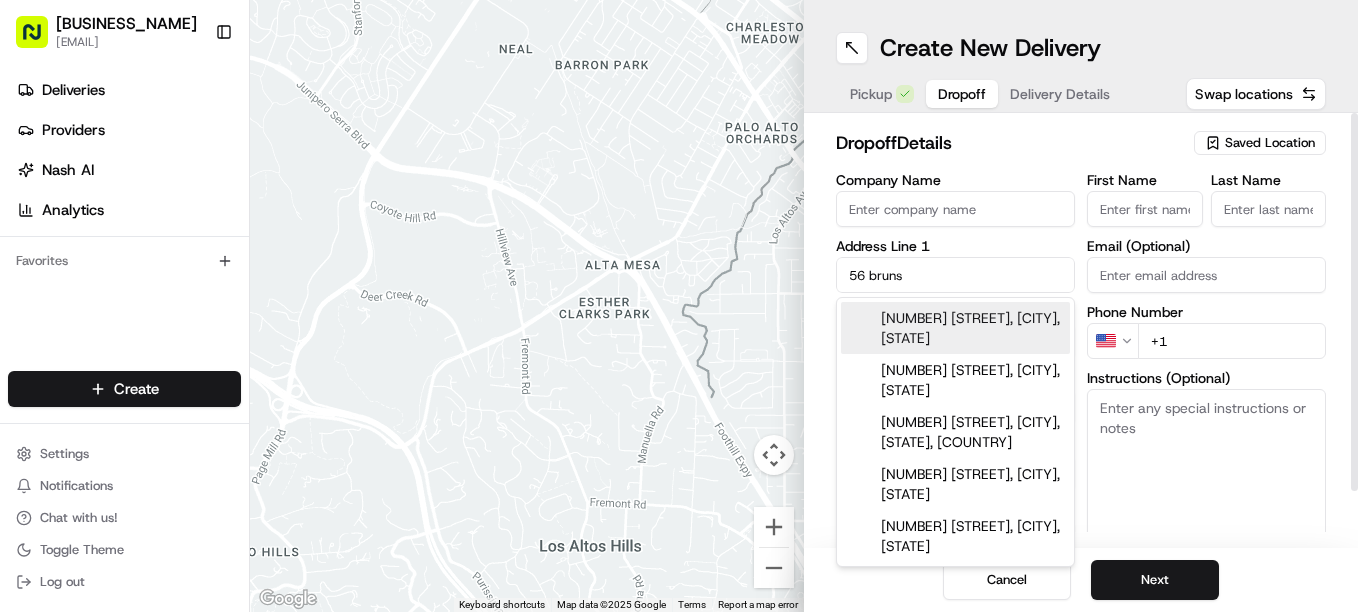 drag, startPoint x: 989, startPoint y: 340, endPoint x: 1171, endPoint y: 224, distance: 215.824 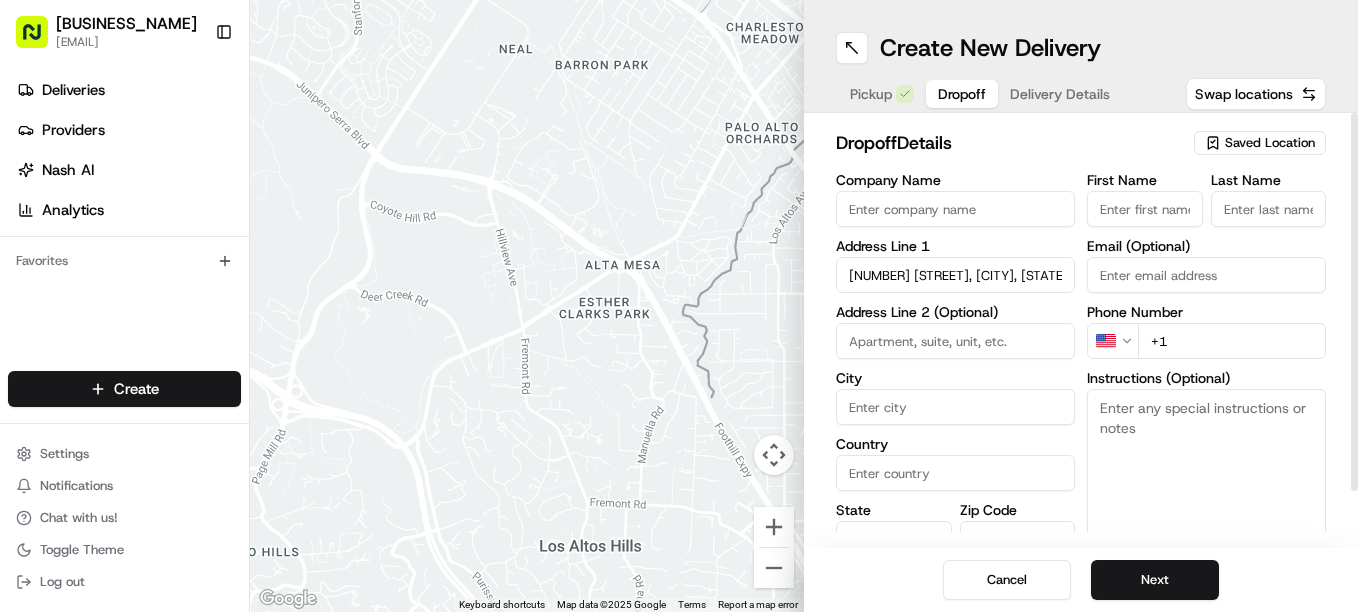 type on "[NUMBER] [STREET], [CITY], [STATE] [POSTAL_CODE], [COUNTRY]" 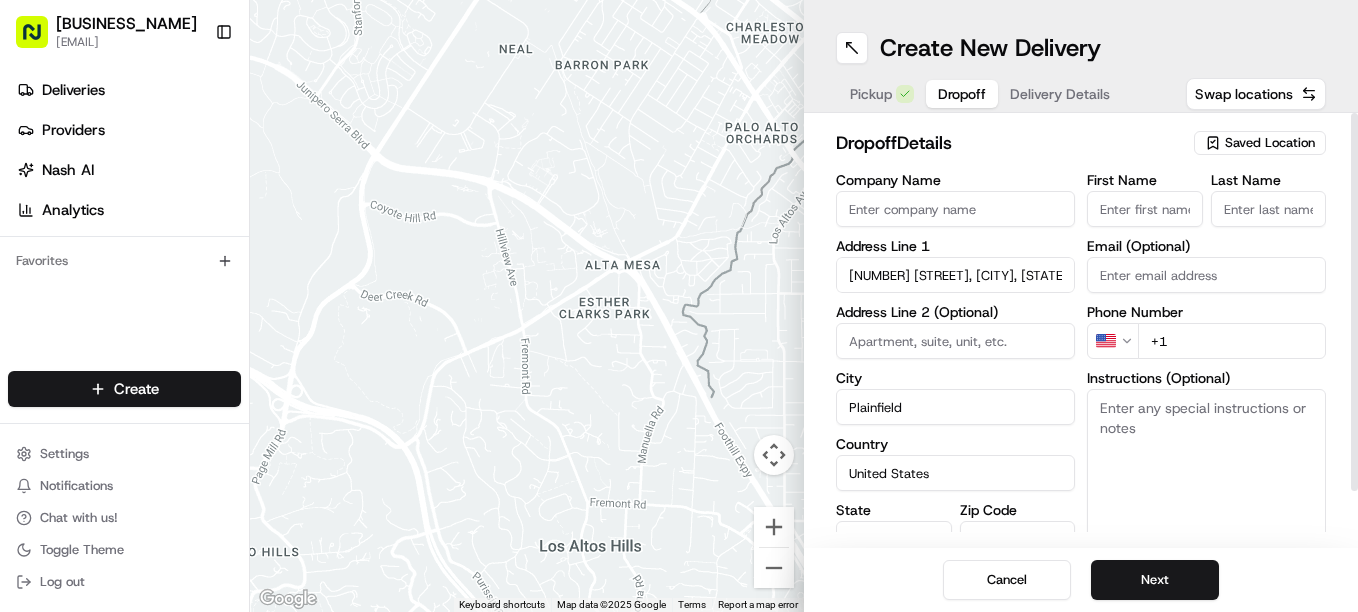 type on "[NUMBER] [STREET]" 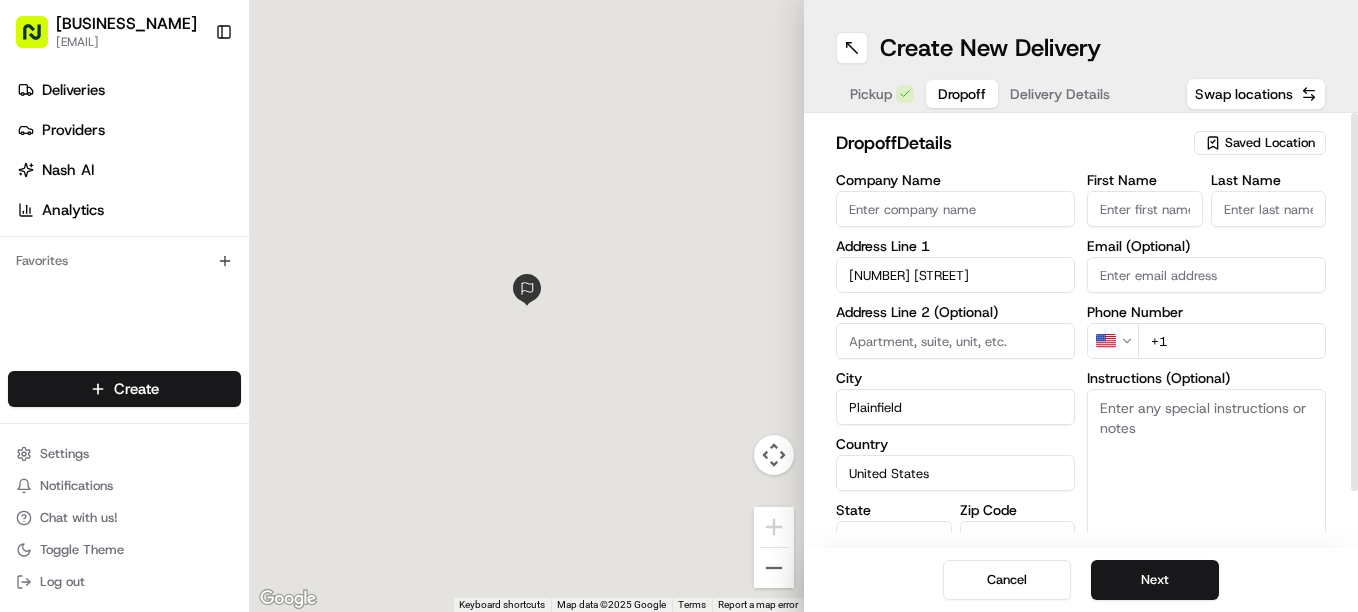 click on "First Name" at bounding box center (1145, 209) 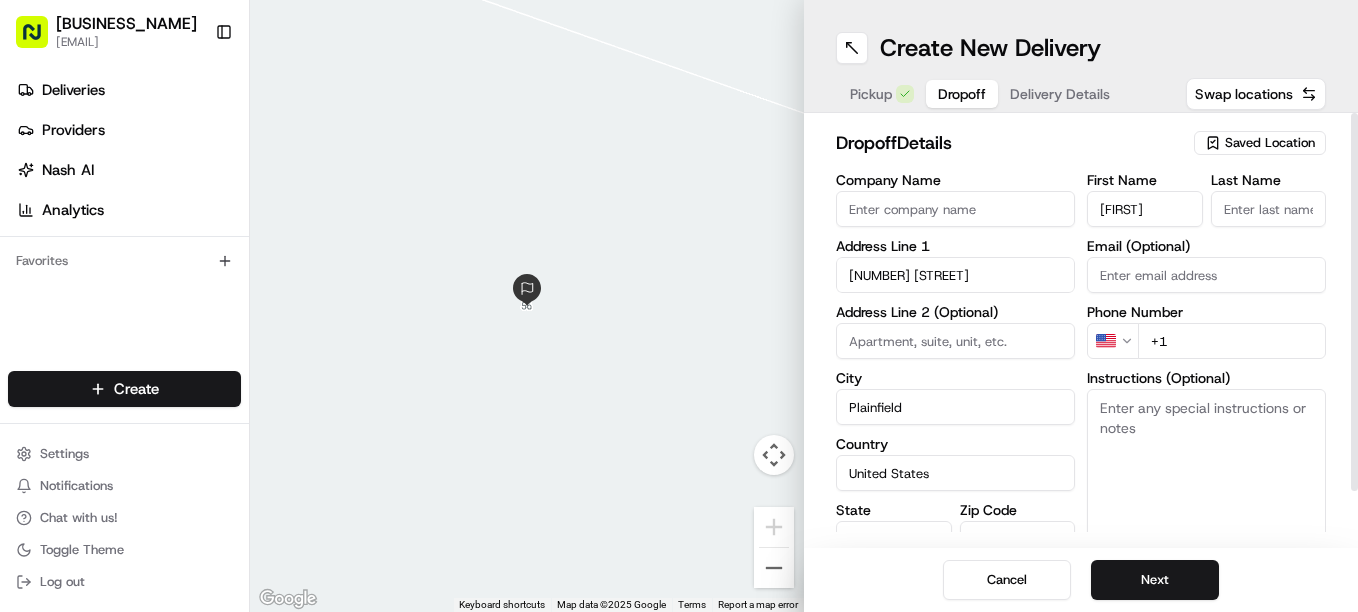 type on "[FIRST]" 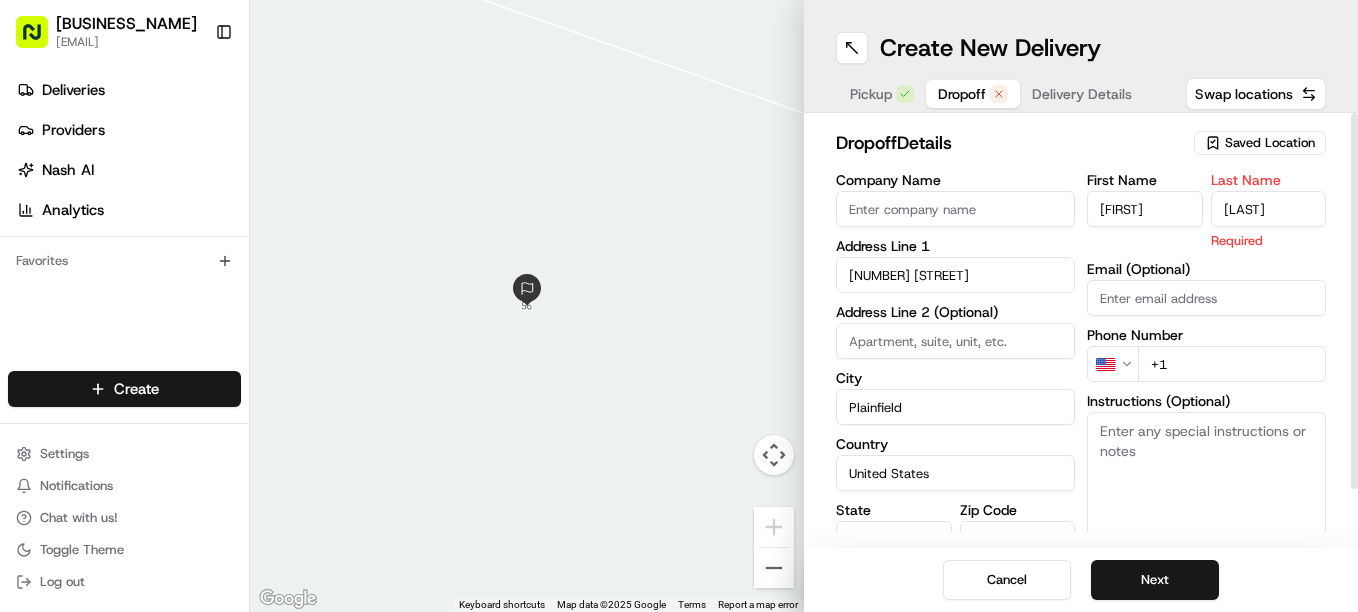 type on "[LAST]" 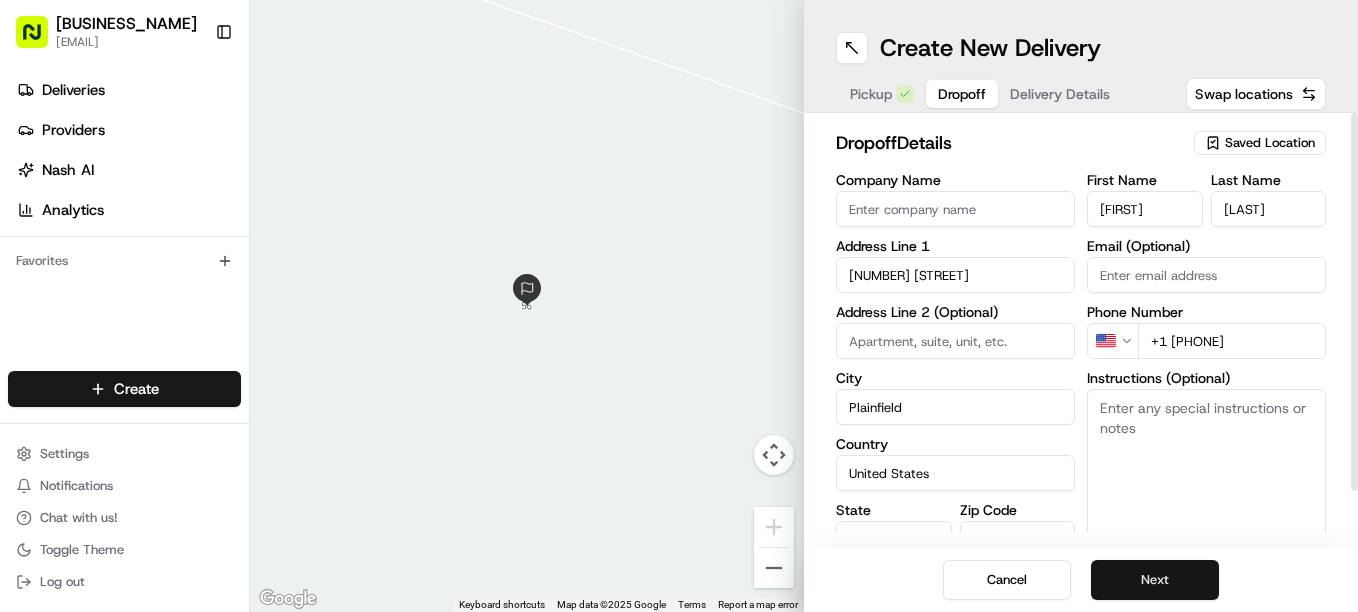 type on "+1 [PHONE]" 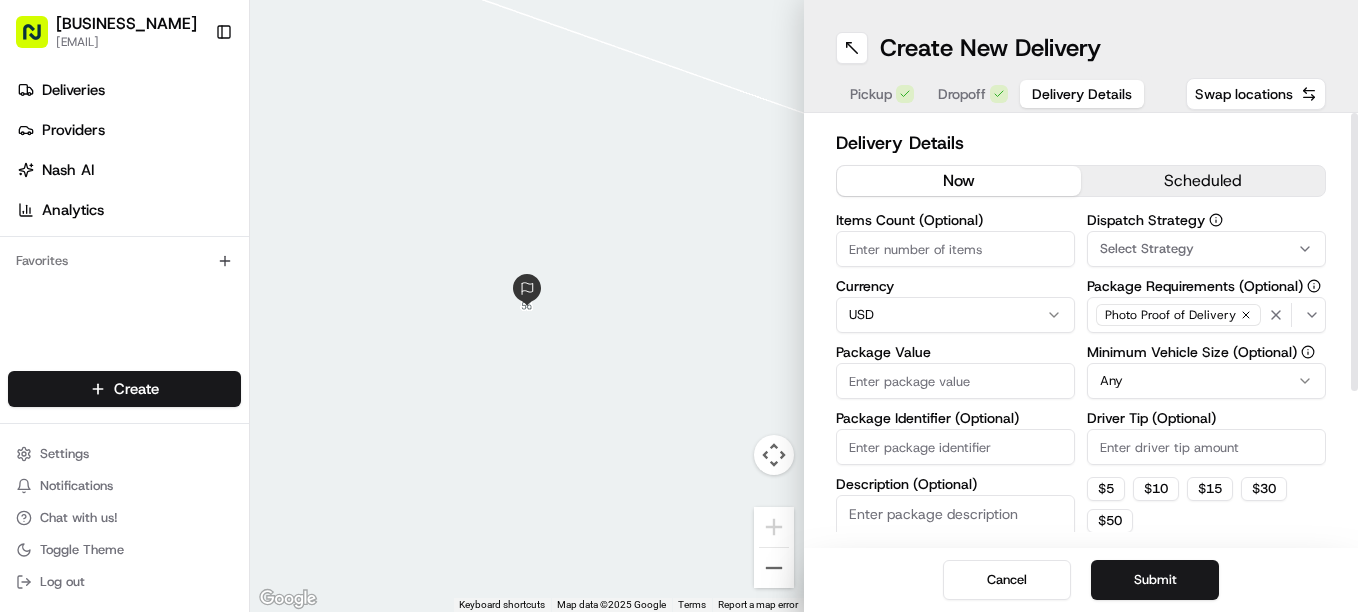 click on "Package Value" at bounding box center (955, 381) 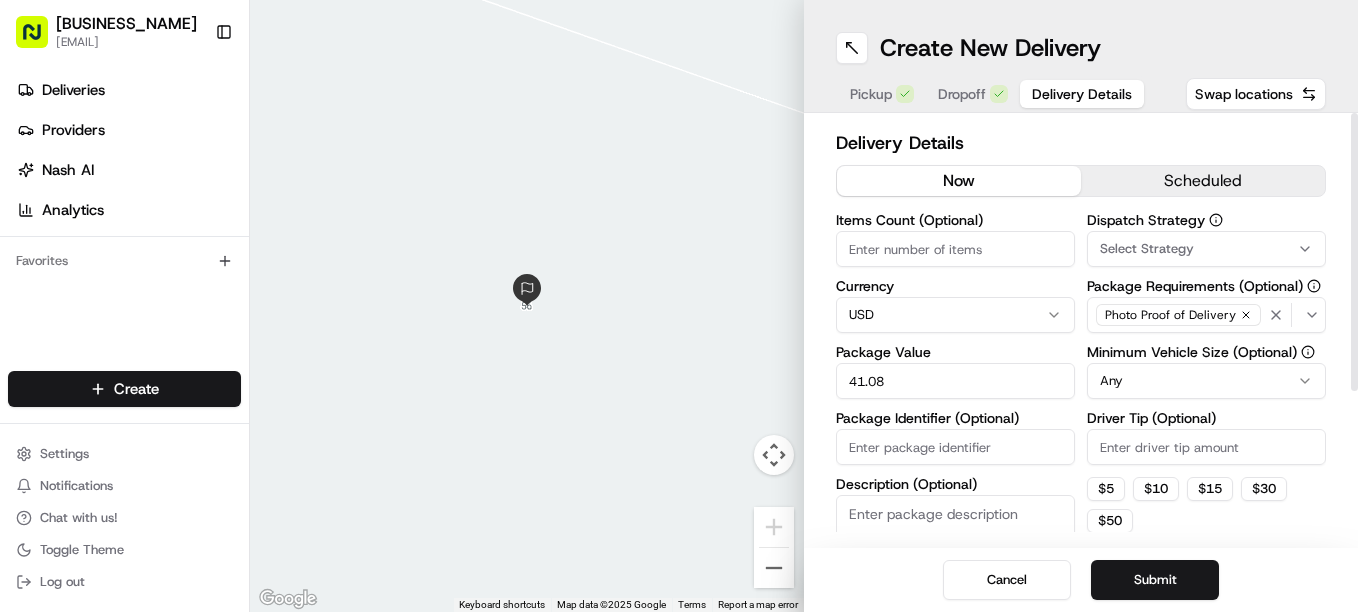 type on "41.08" 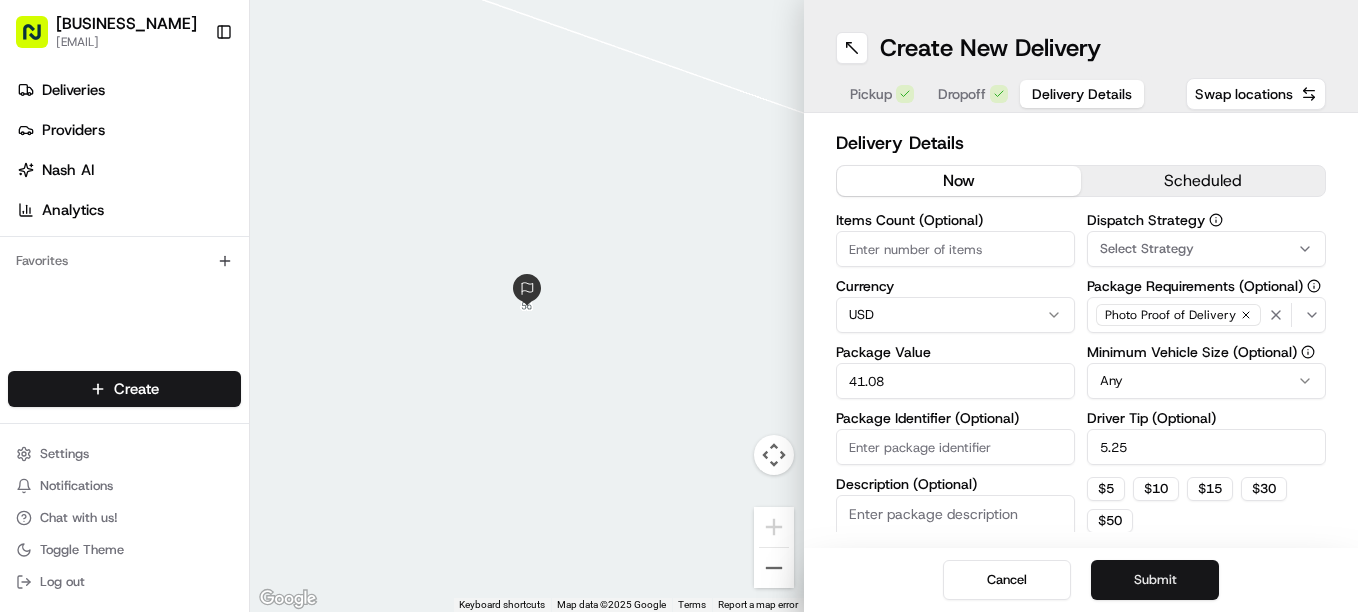 type on "5.25" 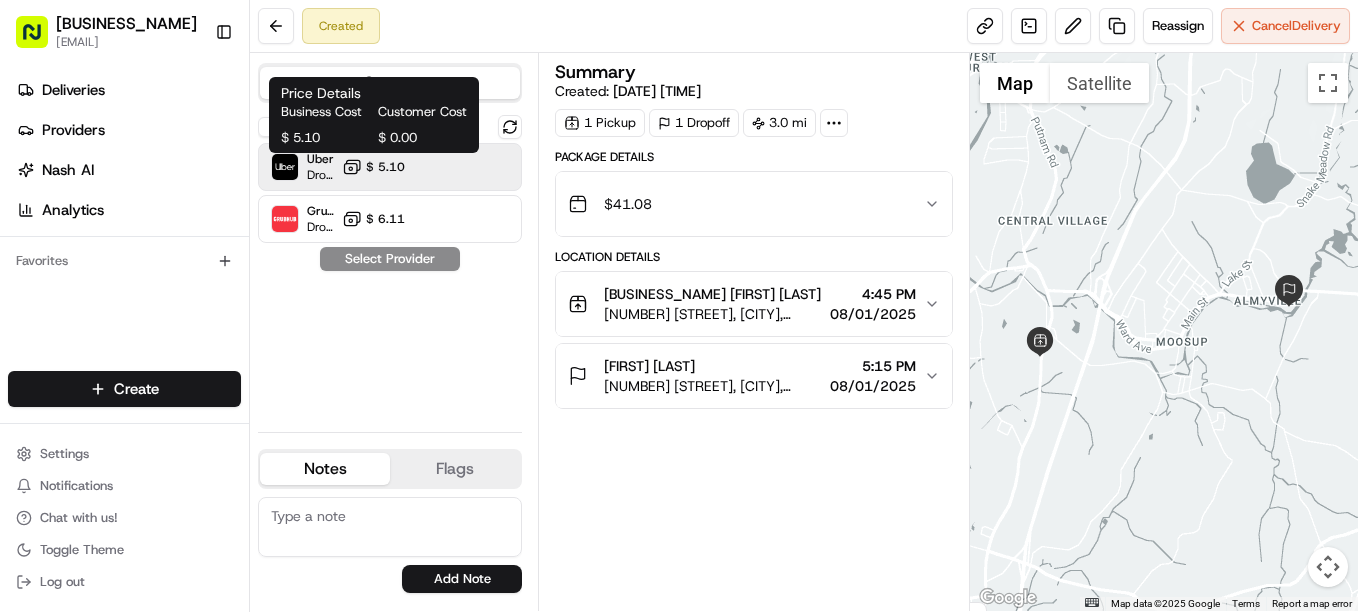 click on "[PRICE] [PRICE]" at bounding box center (373, 167) 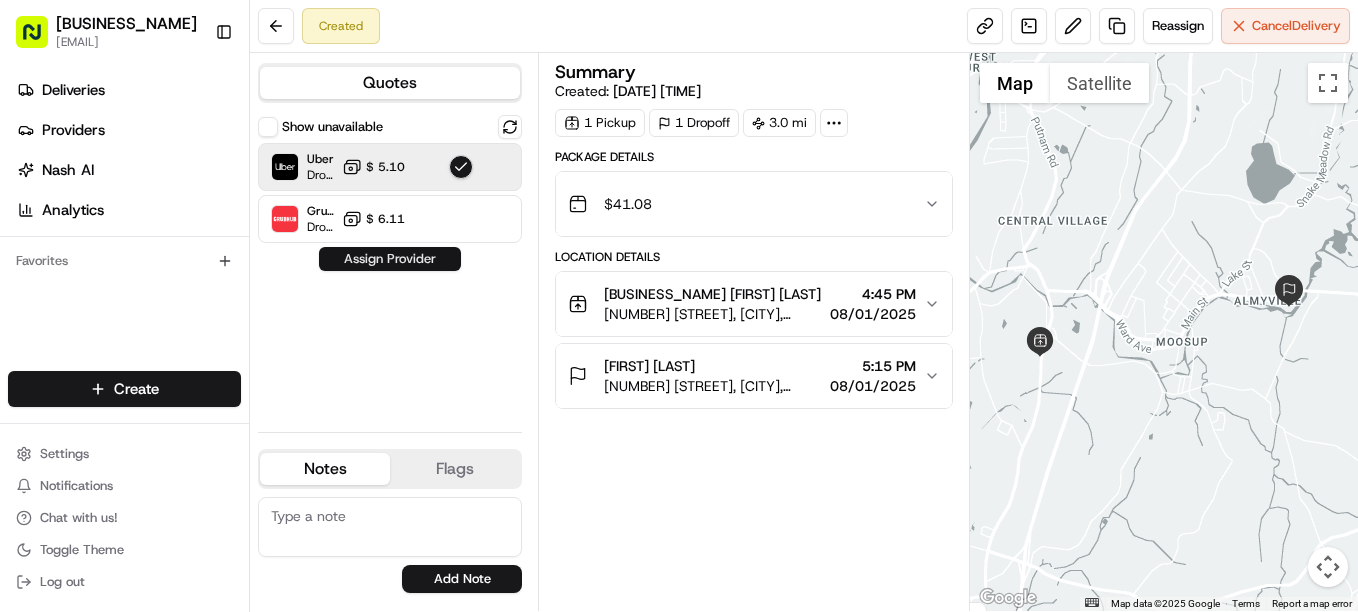 click on "Assign Provider" at bounding box center [390, 259] 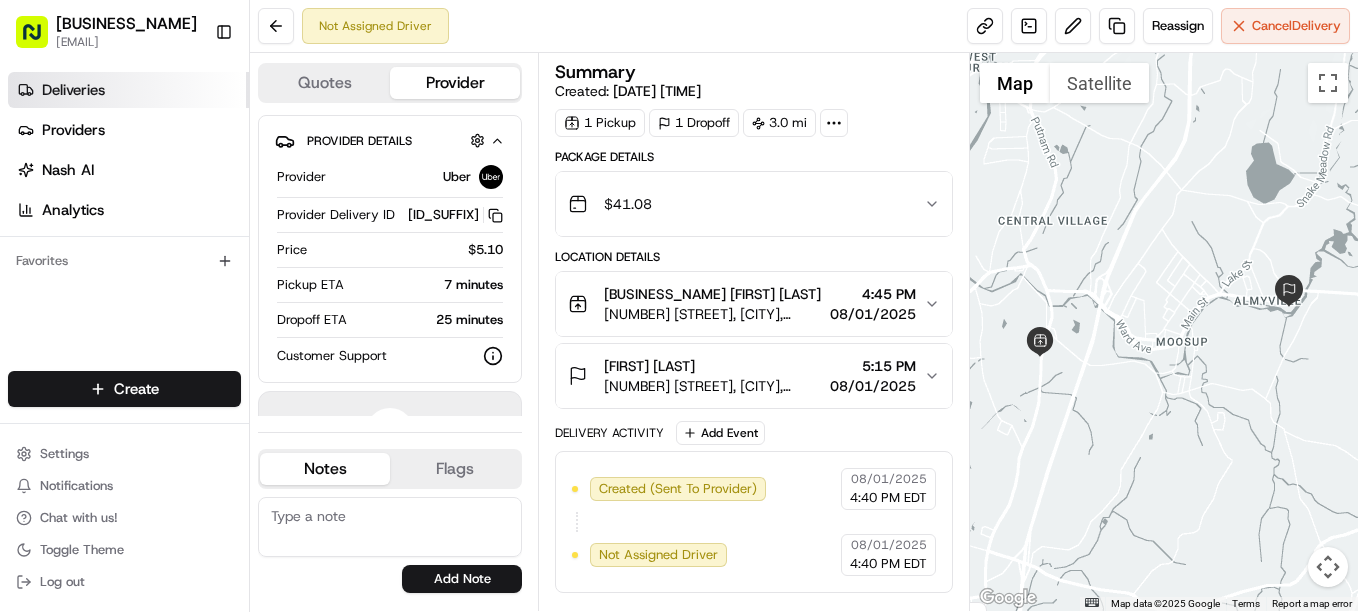 click on "Deliveries" at bounding box center (128, 90) 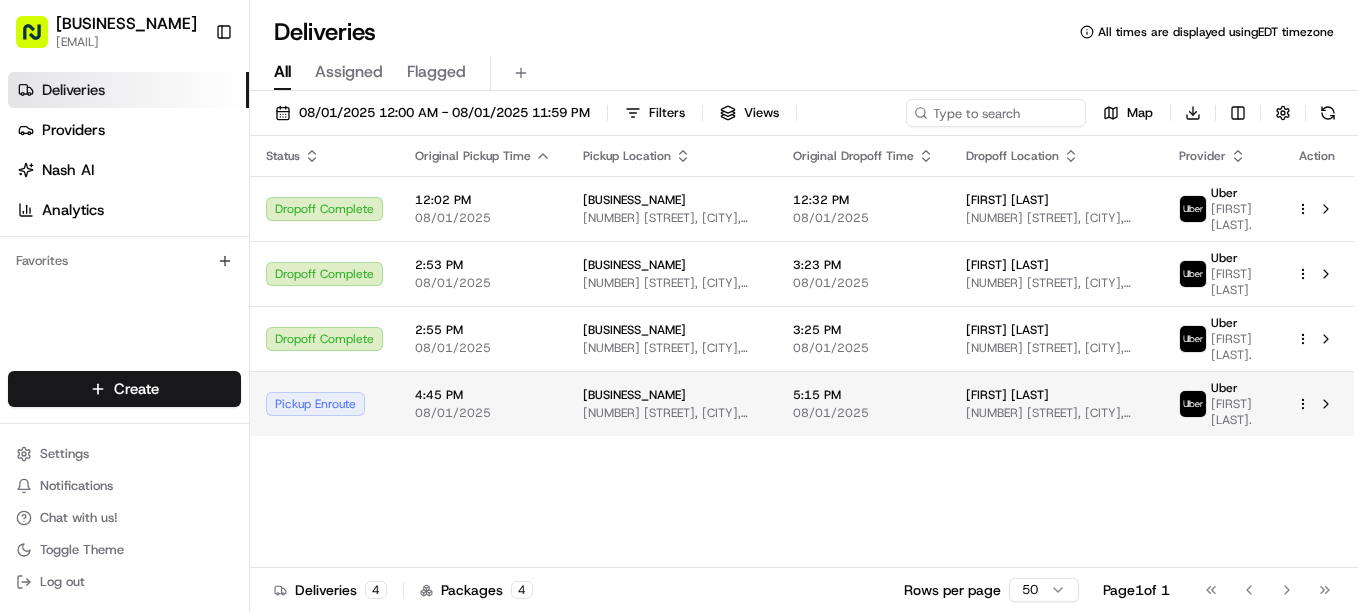 click on "08/01/2025" at bounding box center (863, 413) 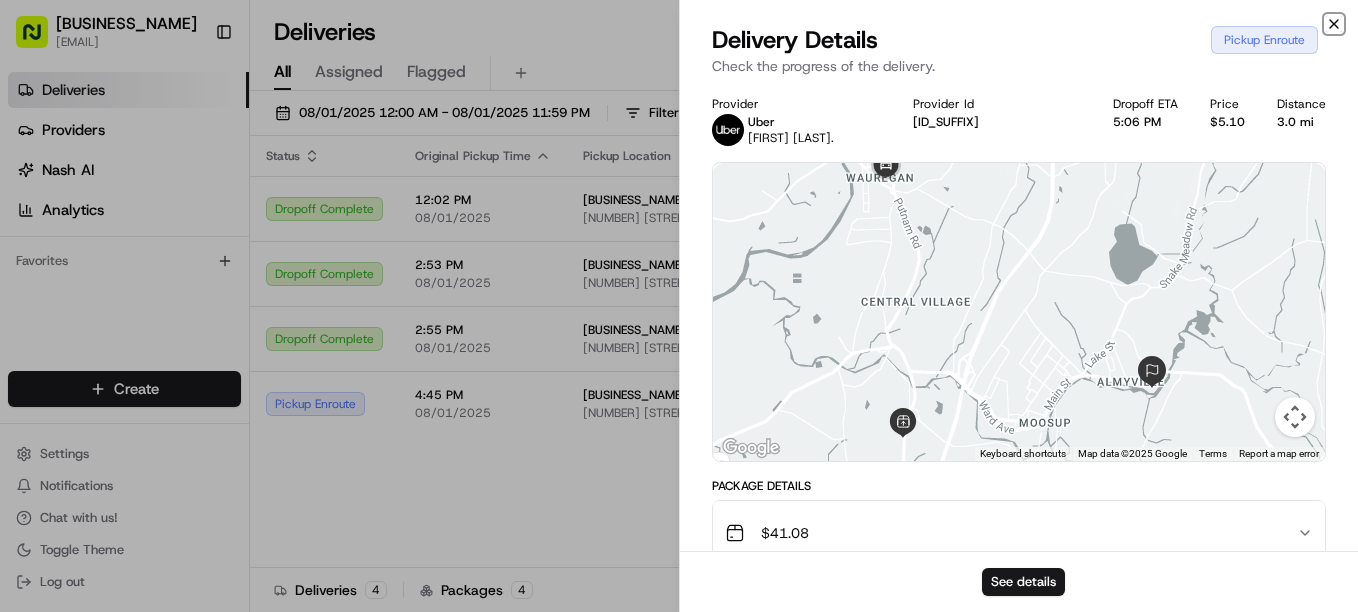click 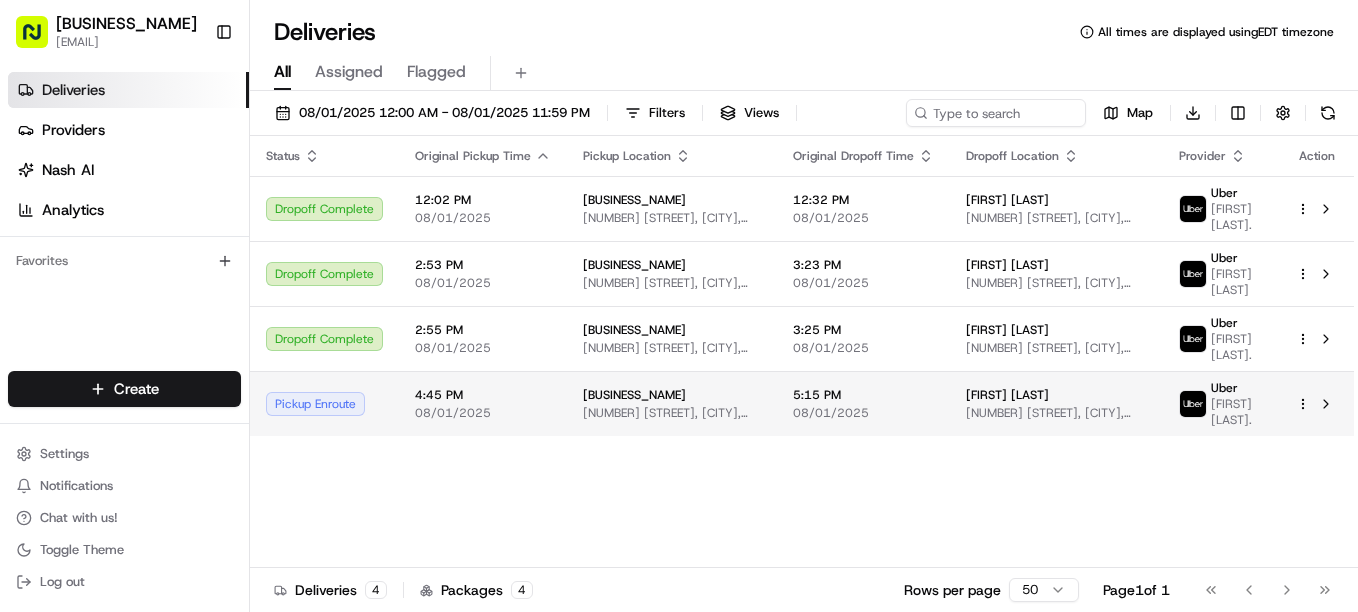 click on "[NUMBER] [STREET], [CITY], [STATE] [POSTAL_CODE], [COUNTRY]" at bounding box center (1056, 413) 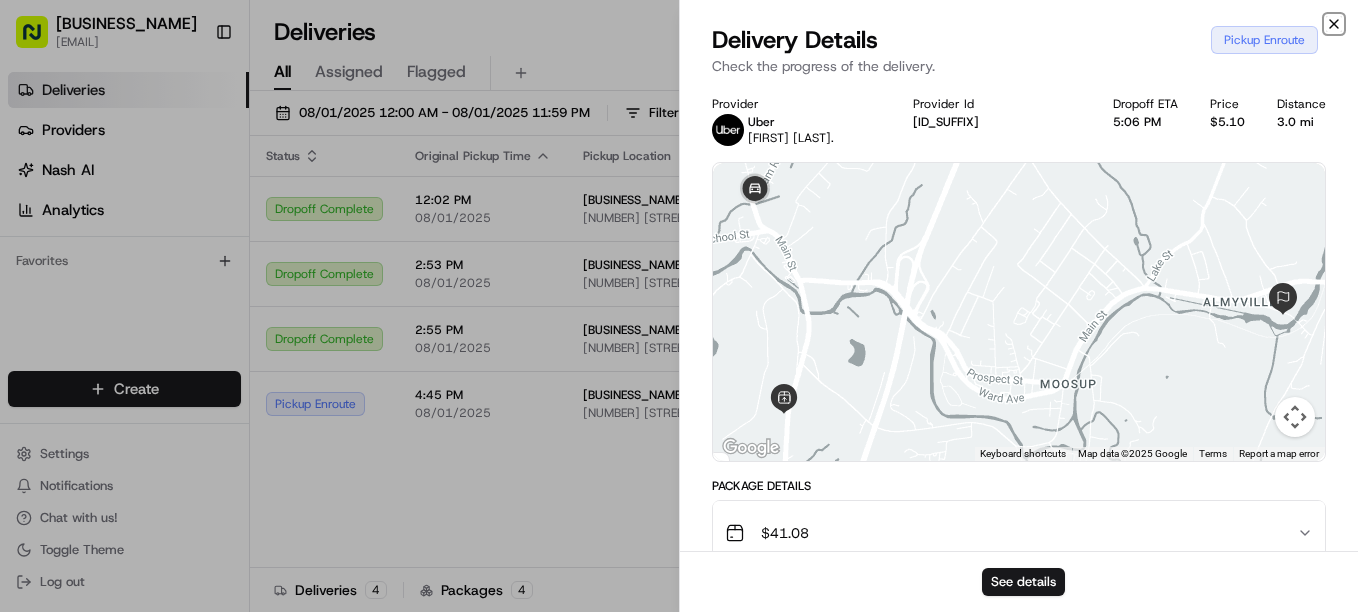 click 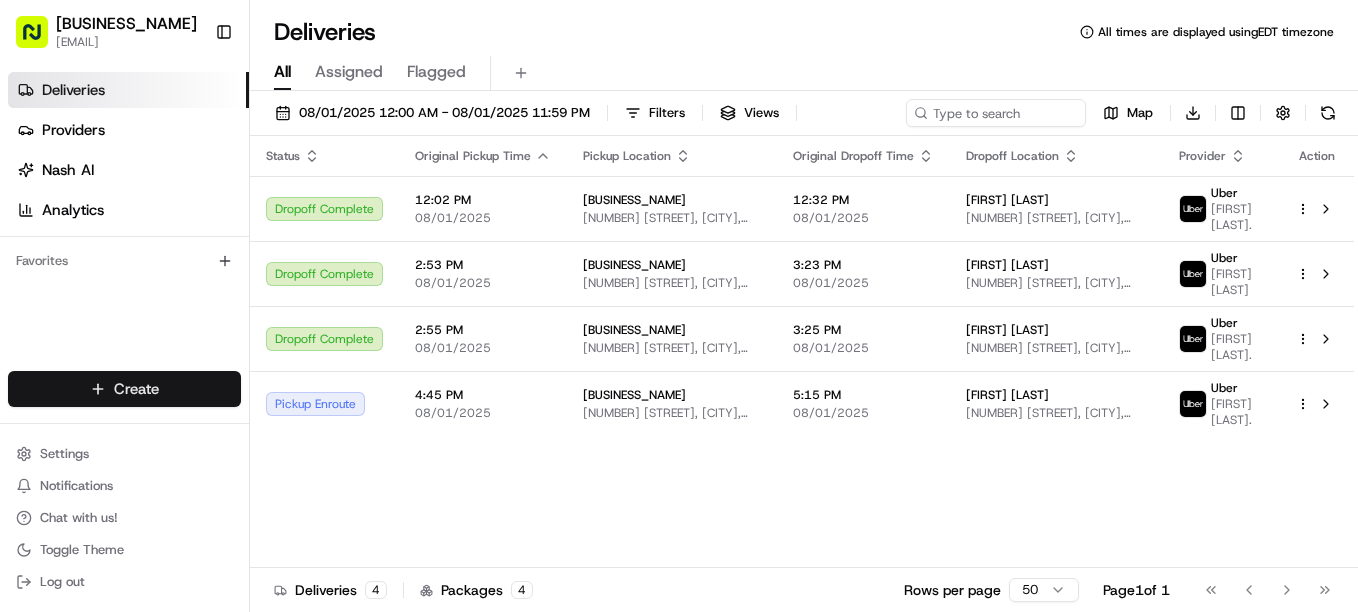 click on "All times are displayed using  EDT   timezone All Assigned Flagged [DATE] [TIME] [TIME] [DATE] [BUSINESS_NAME] [NUMBER] [STREET], [CITY], [STATE] [POSTAL_CODE], [COUNTRY] [TIME] [DATE] [FIRST] [LAST] [NUMBER] [STREET], [CITY], [STATE] [POSTAL_CODE], [COUNTRY] Uber [FIRST] [LAST]. Dropoff Complete [TIME] [DATE] [BUSINESS_NAME] [NUMBER] [STREET], [CITY], [STATE] [POSTAL_CODE], [COUNTRY] [TIME] [DATE] [FIRST] [LAST] [NUMBER] [STREET], [CITY], [STATE] [POSTAL_CODE], [COUNTRY] Uber [FIRST] [LAST]. Dropoff Complete [TIME] [DATE] [BUSINESS_NAME] [NUMBER] [STREET], [CITY], [STATE] [POSTAL_CODE], [COUNTRY] [TIME] [DATE] [FIRST] [LAST] [NUMBER] [STREET], [CITY], [STATE] [POSTAL_CODE], [COUNTRY] Uber [FIRST] [LAST]. Dropoff Complete [TIME] [DATE] [BUSINESS_NAME] [NUMBER] [STREET], [CITY], [STATE] [POSTAL_CODE], [COUNTRY] [TIME] [DATE] [FIRST] [LAST] [NUMBER] [STREET], [CITY], [STATE] [POSTAL_CODE], [COUNTRY] Uber [FIRST] [LAST]. Dropoff Enroute [TIME] [DATE] [BUSINESS_NAME] [NUMBER] [STREET], [CITY], [STATE] [POSTAL_CODE], [COUNTRY] [TIME] [DATE] [FIRST] [LAST] [NUMBER] [STREET], [CITY], [STATE] [POSTAL_CODE], [COUNTRY] Uber [FIRST] [LAST]." at bounding box center (679, 306) 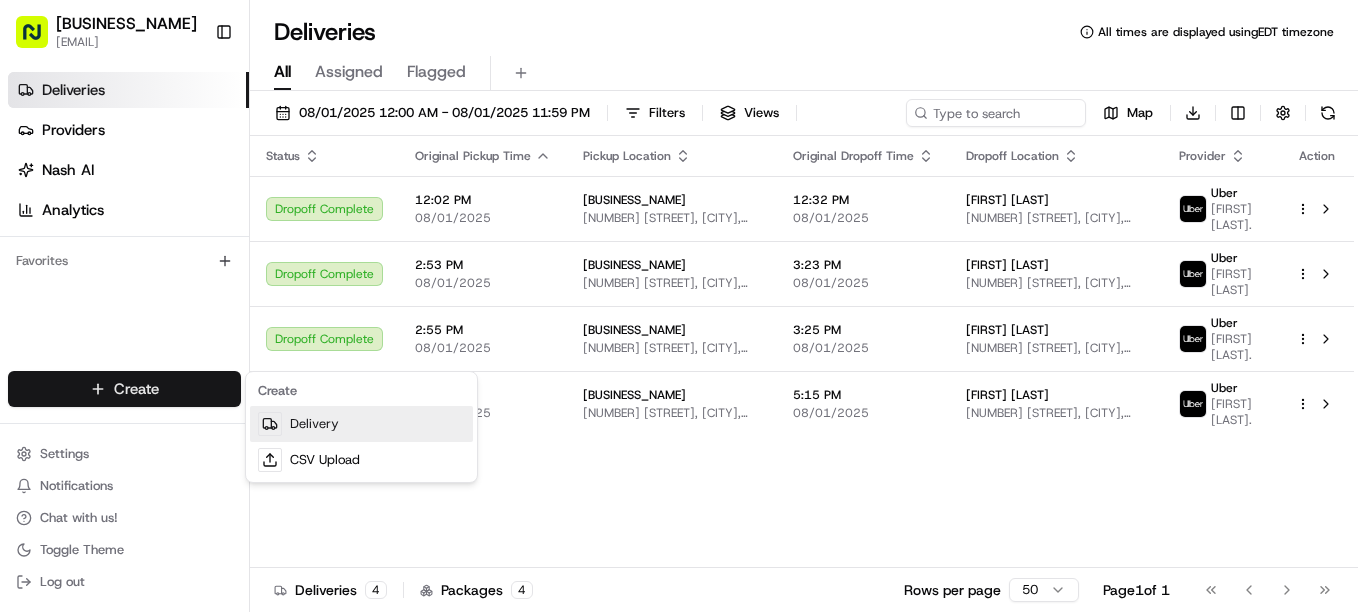 click on "Delivery" at bounding box center (361, 424) 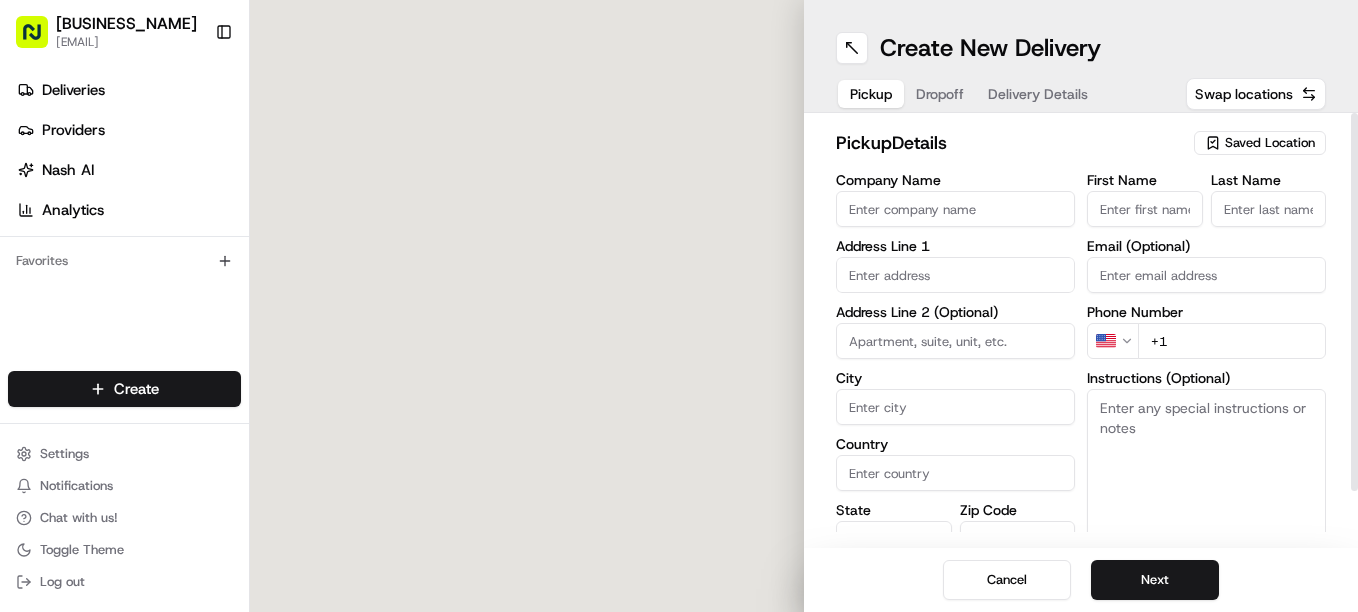click on "Company Name" at bounding box center (955, 209) 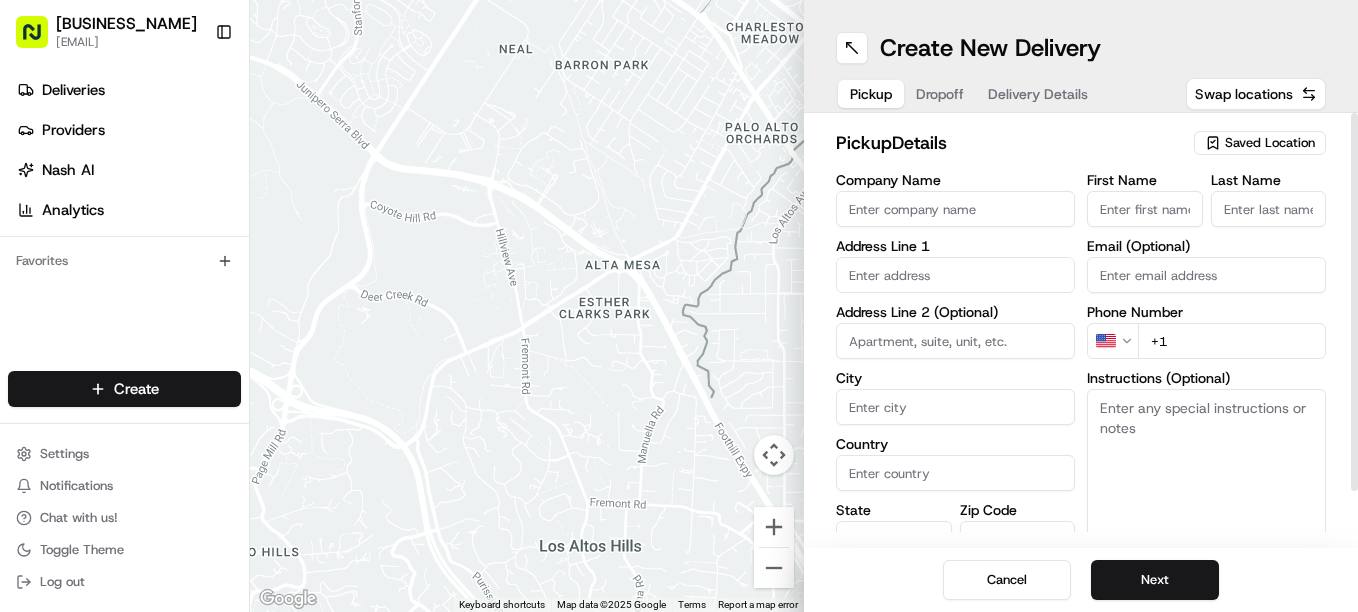 type on "[BUSINESS_NAME]" 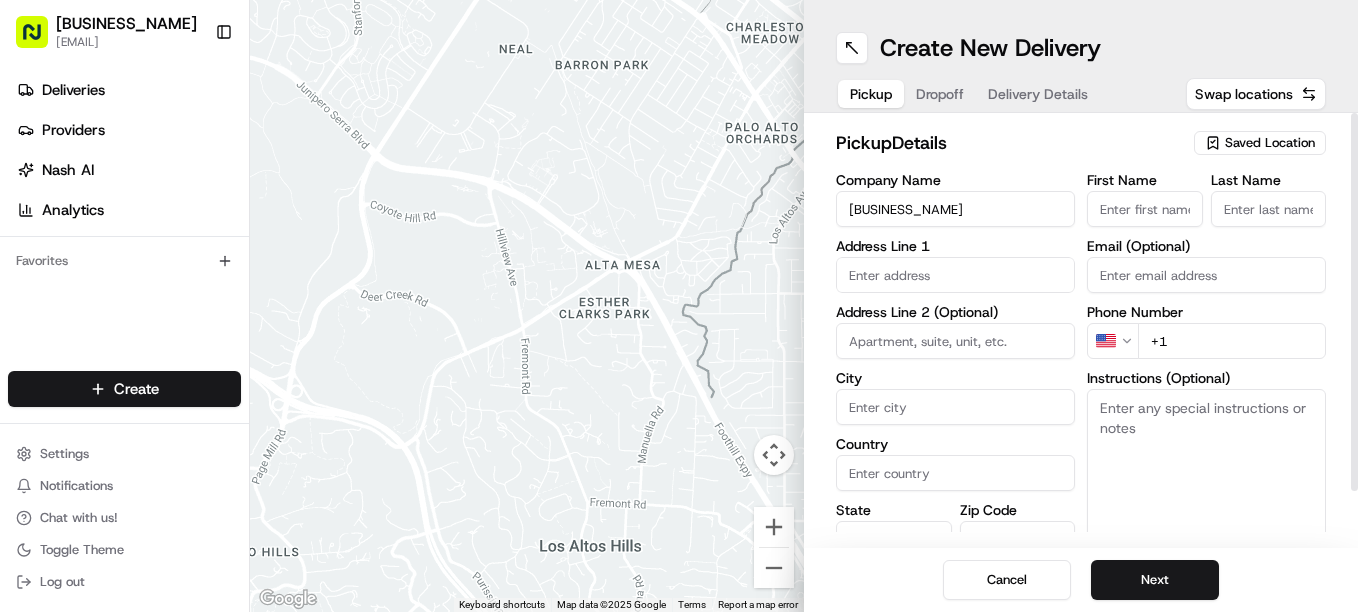type on "[NUMBER] [STREET]" 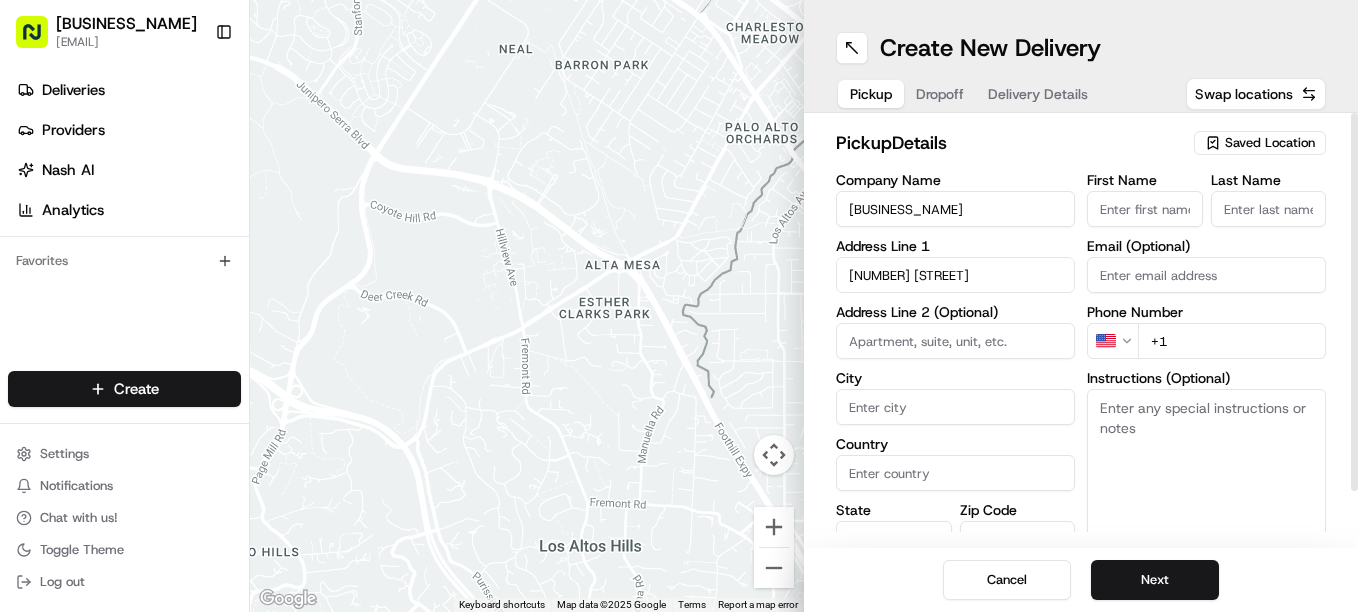 type on "Plainfield" 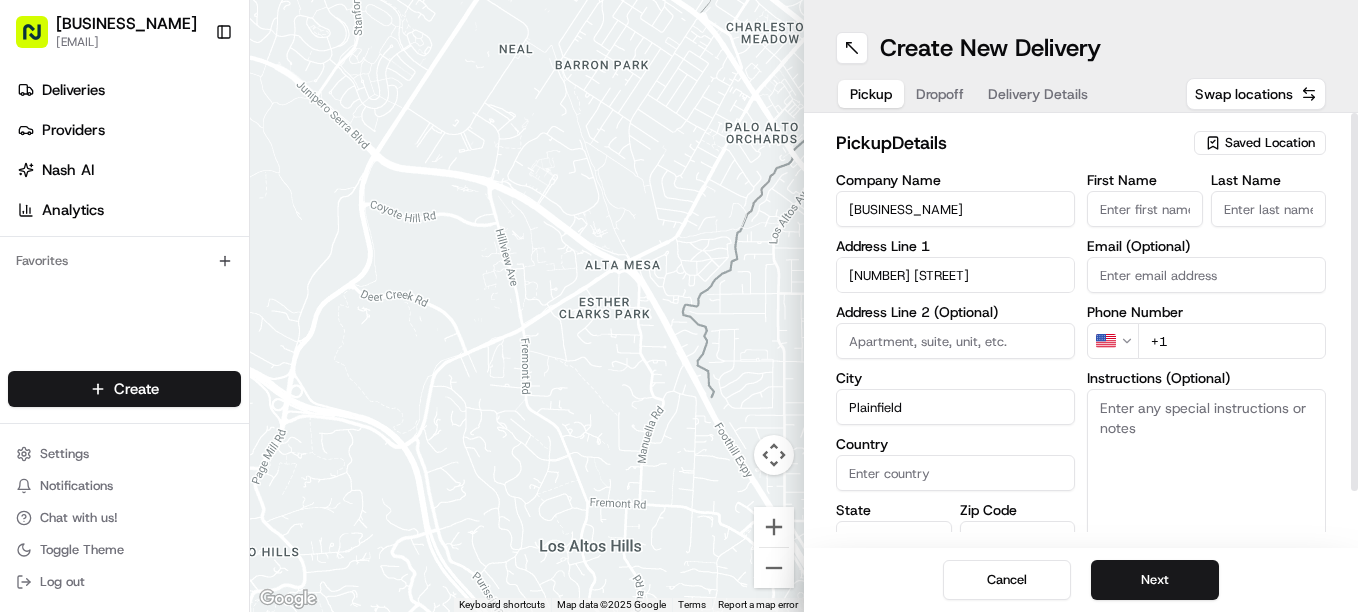 type on "United States" 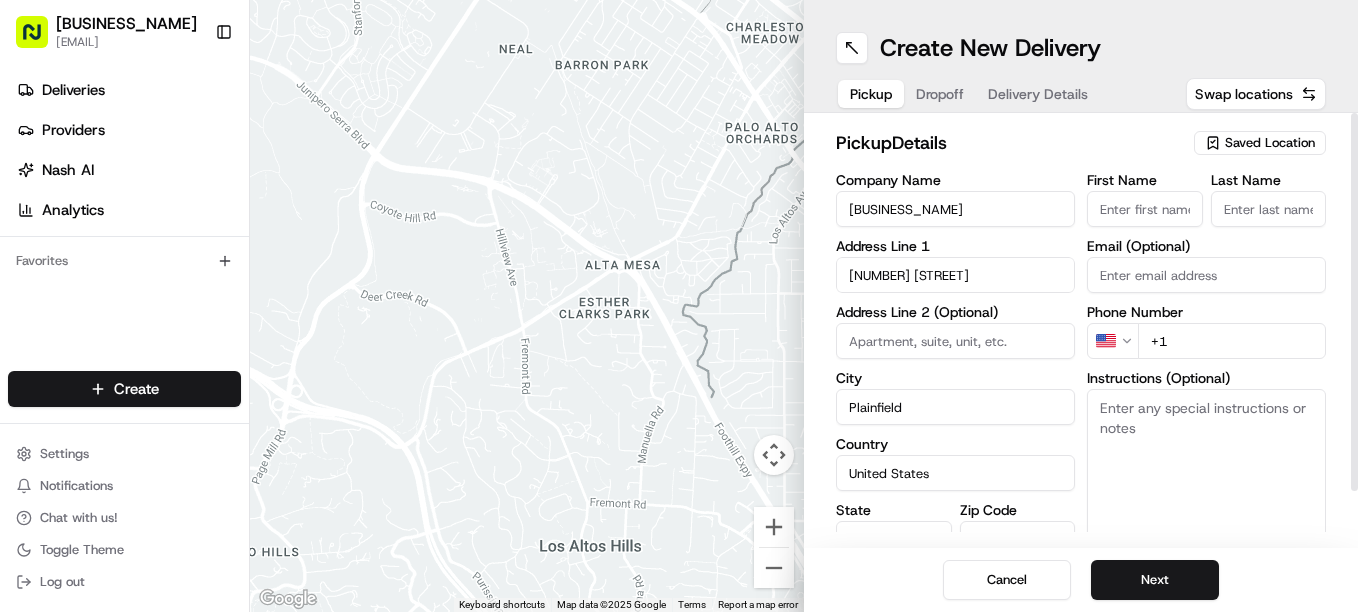type on "CT" 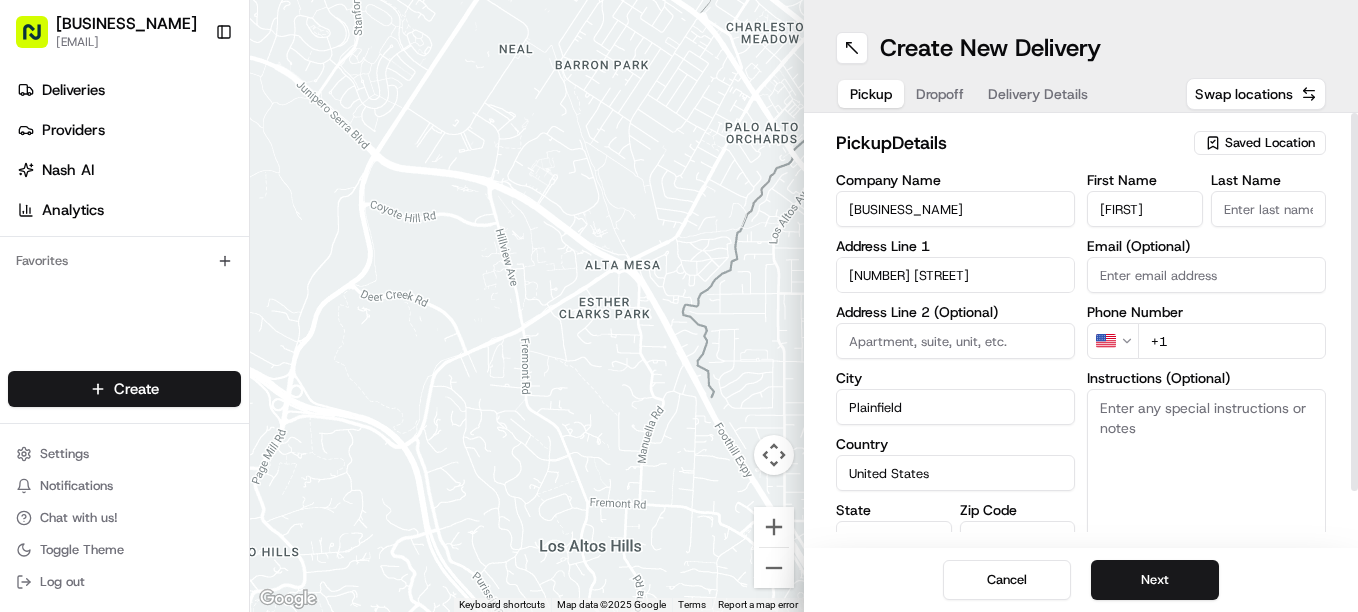 type on "[LAST]" 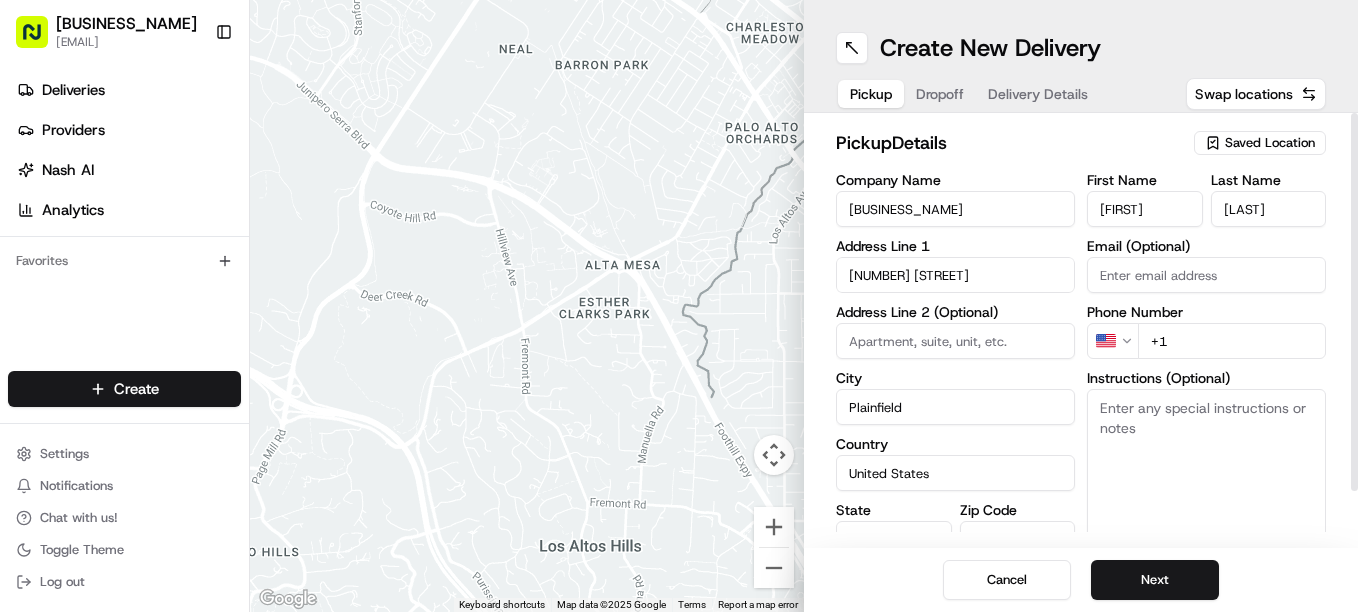 type on "[EMAIL]" 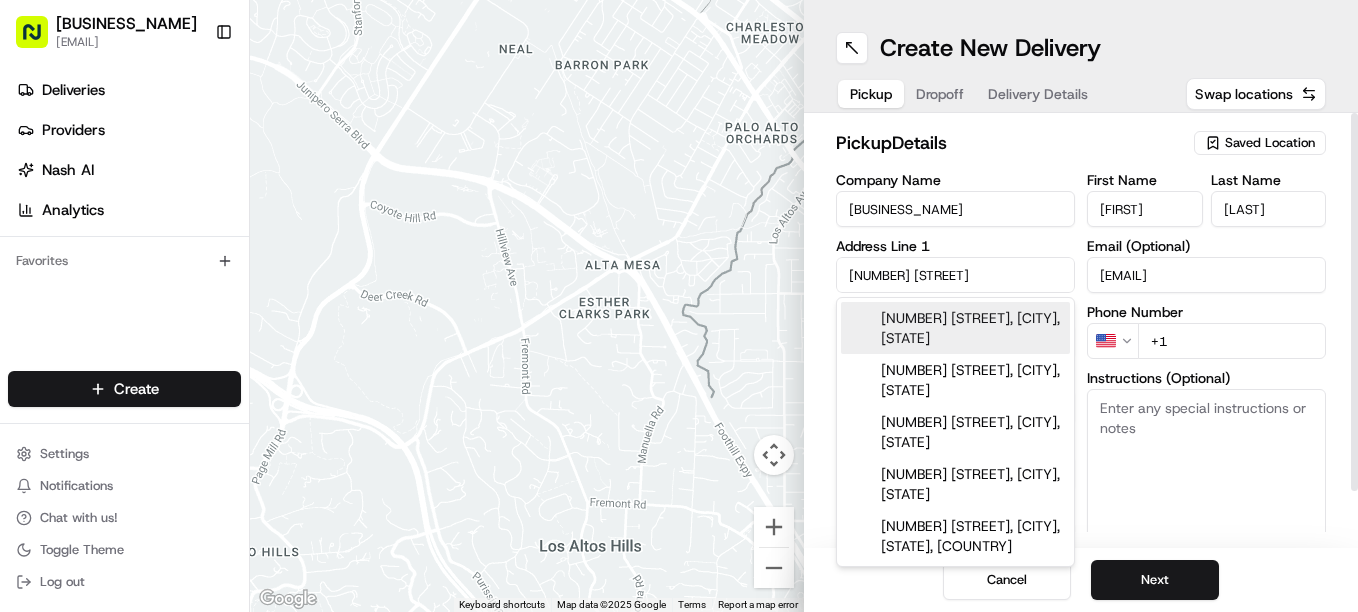 click on "+1" at bounding box center (1232, 341) 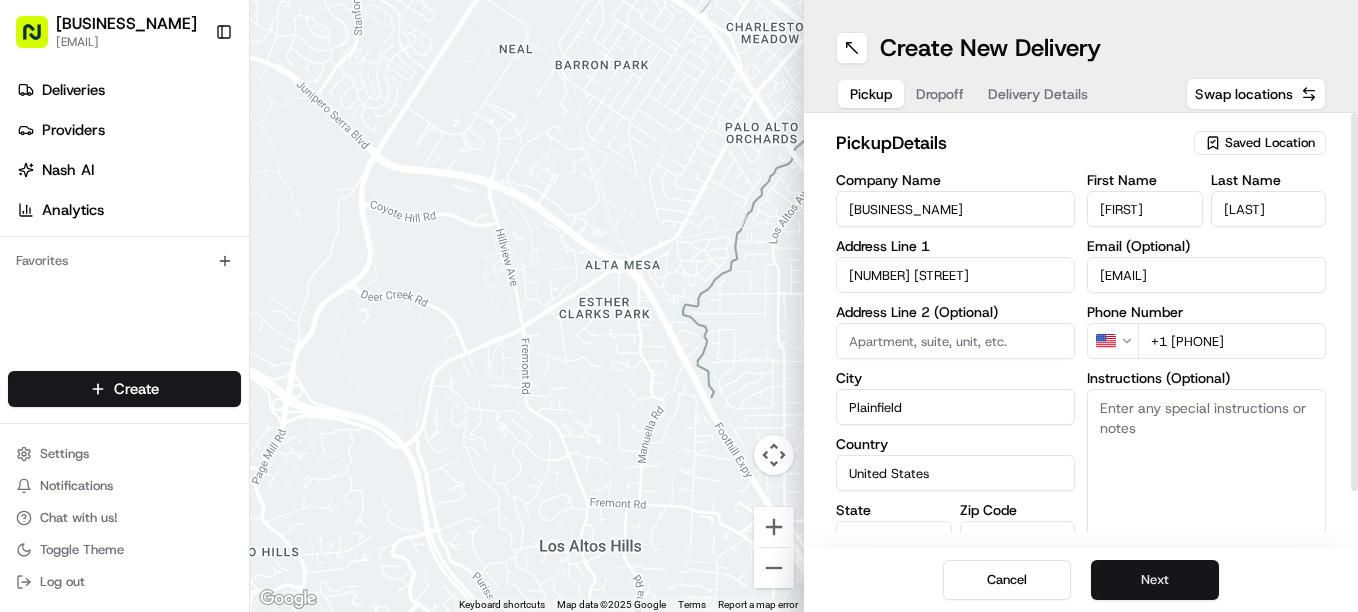 type on "+1 [PHONE]" 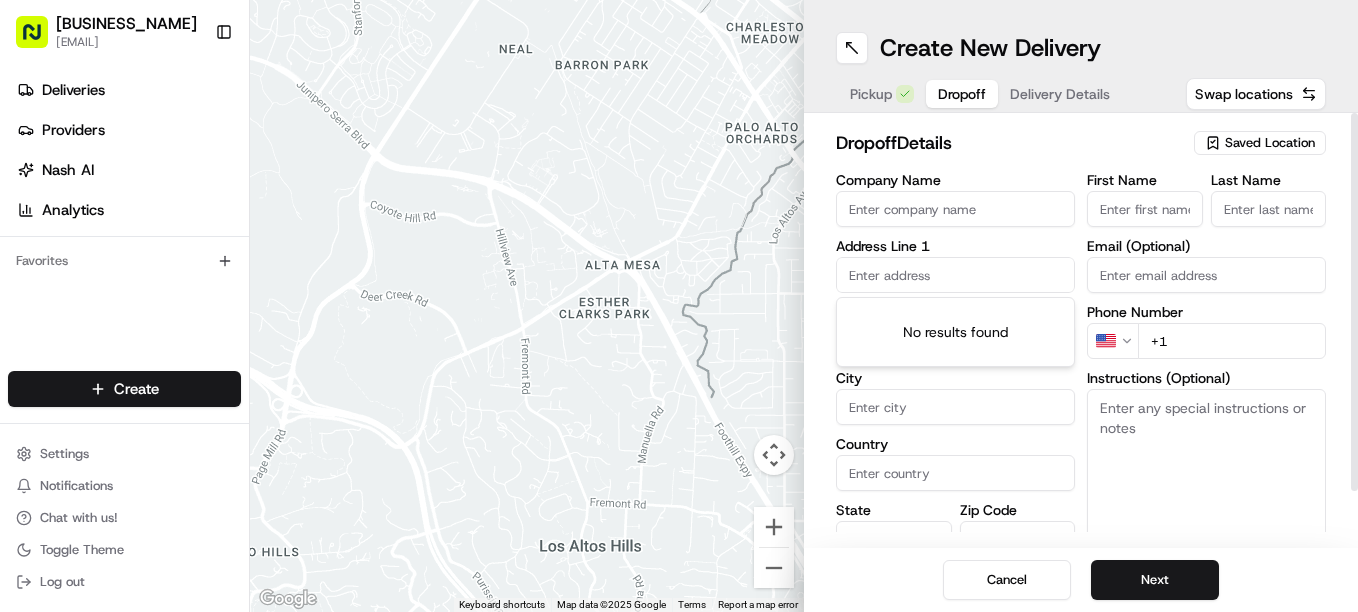 click at bounding box center [955, 275] 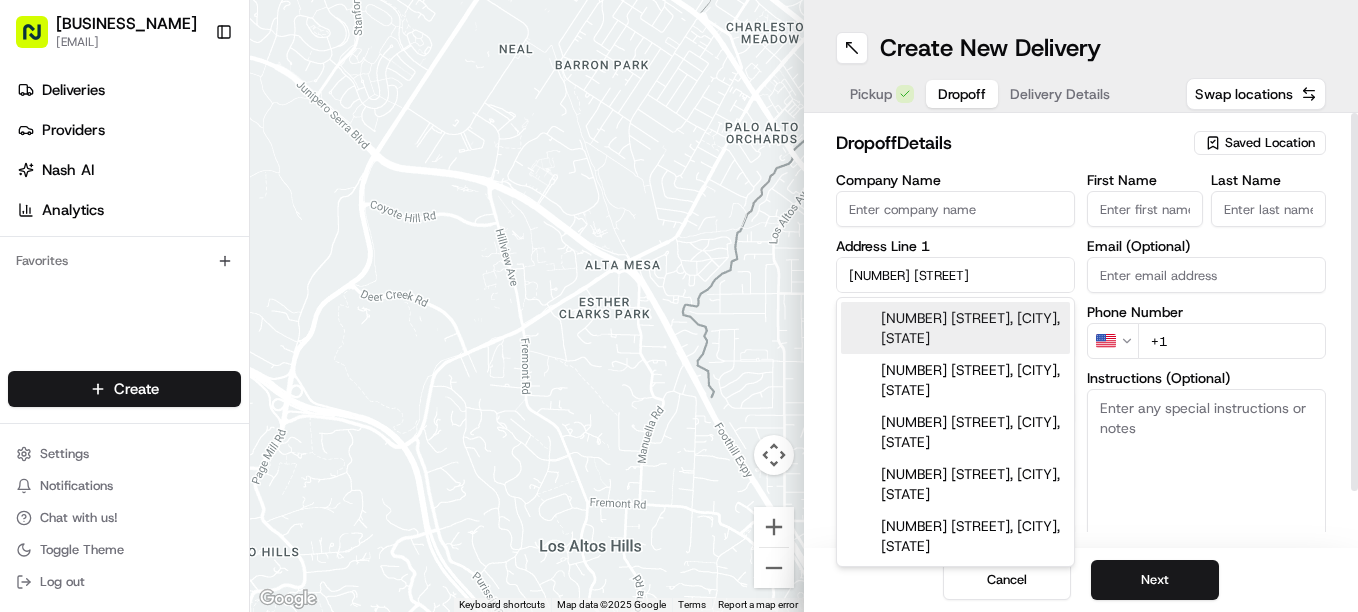 click on "[NUMBER] [STREET], [CITY], [STATE]" at bounding box center [955, 328] 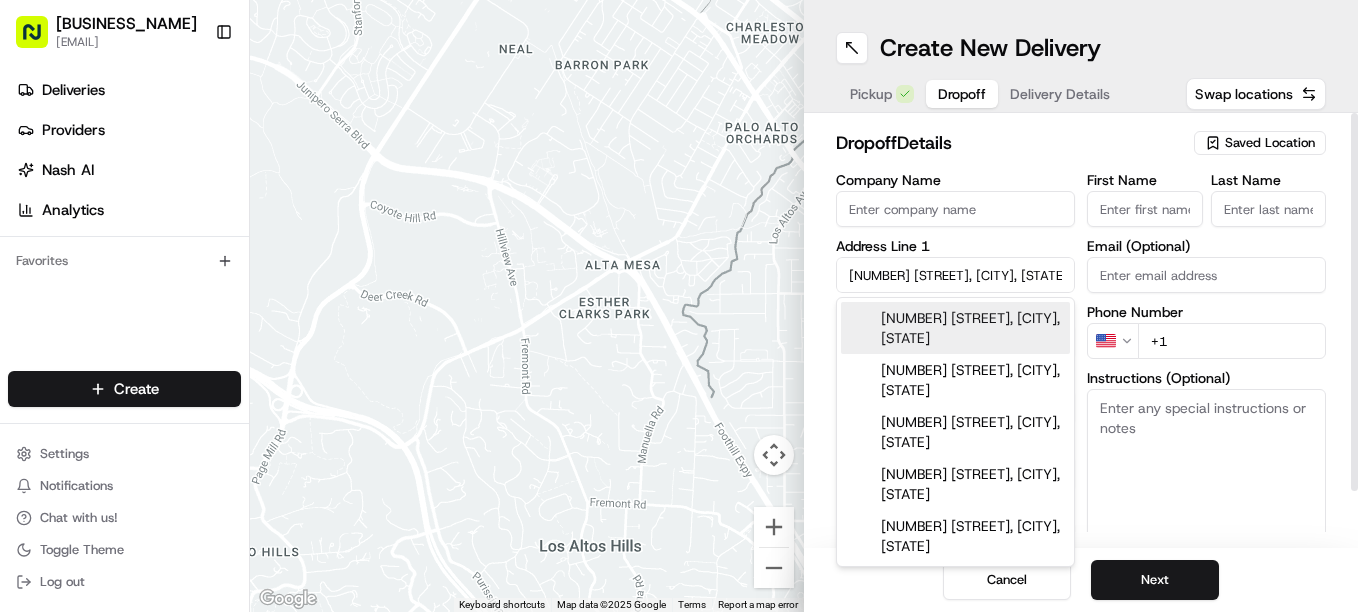 type on "[NUMBER] [STREET], [CITY], [STATE] [POSTAL_CODE], [COUNTRY]" 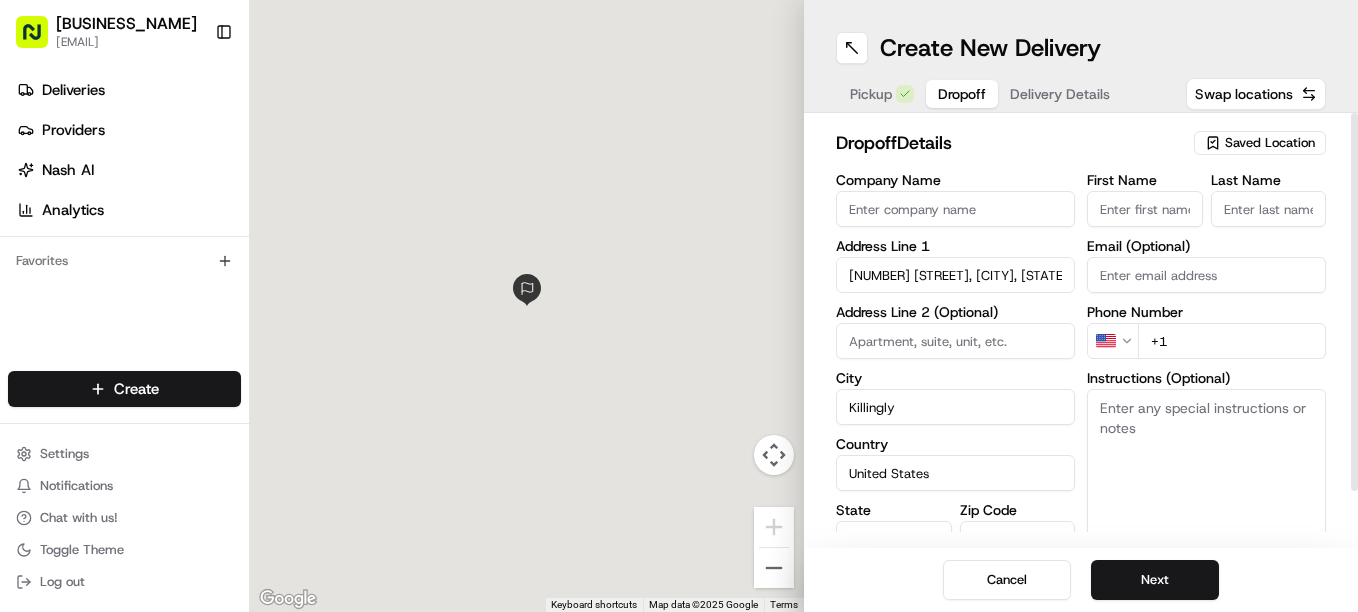 type on "[NUMBER] [STREET]" 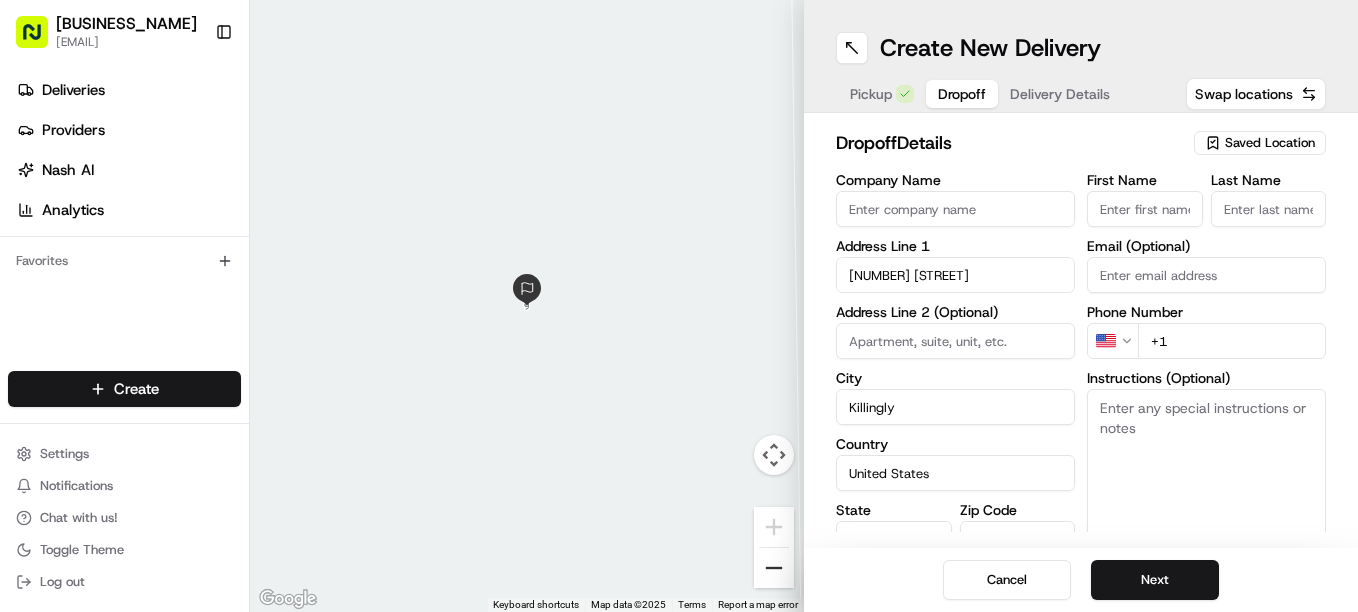 click at bounding box center (774, 568) 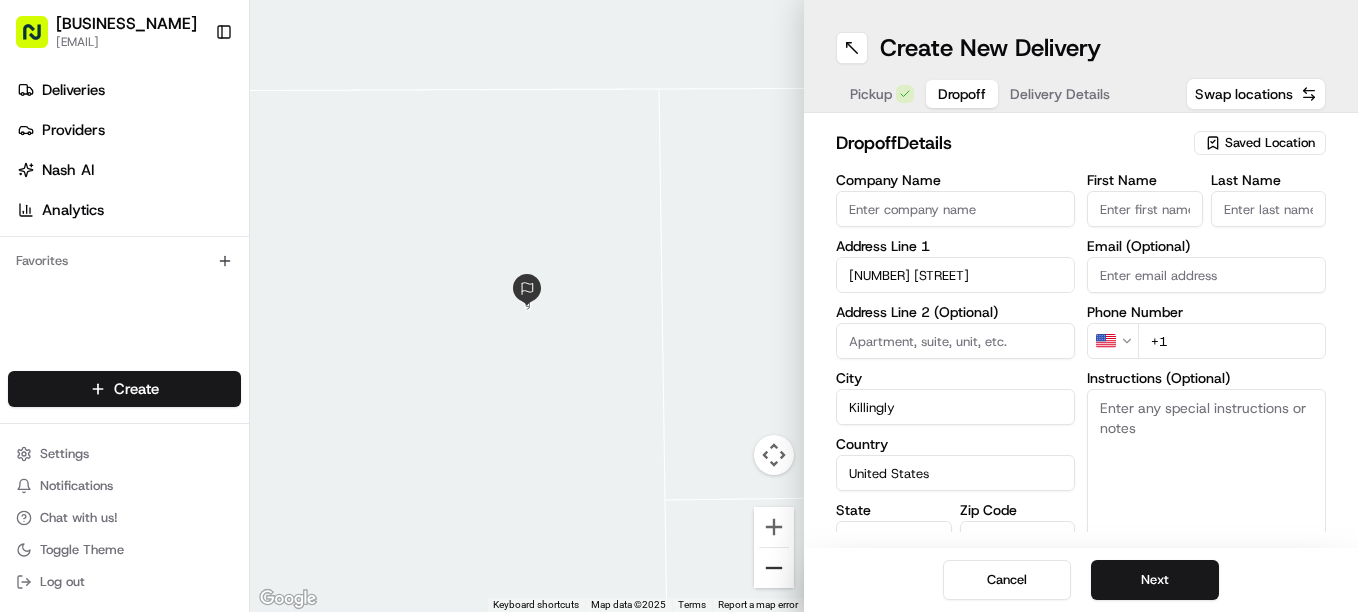 click at bounding box center [774, 568] 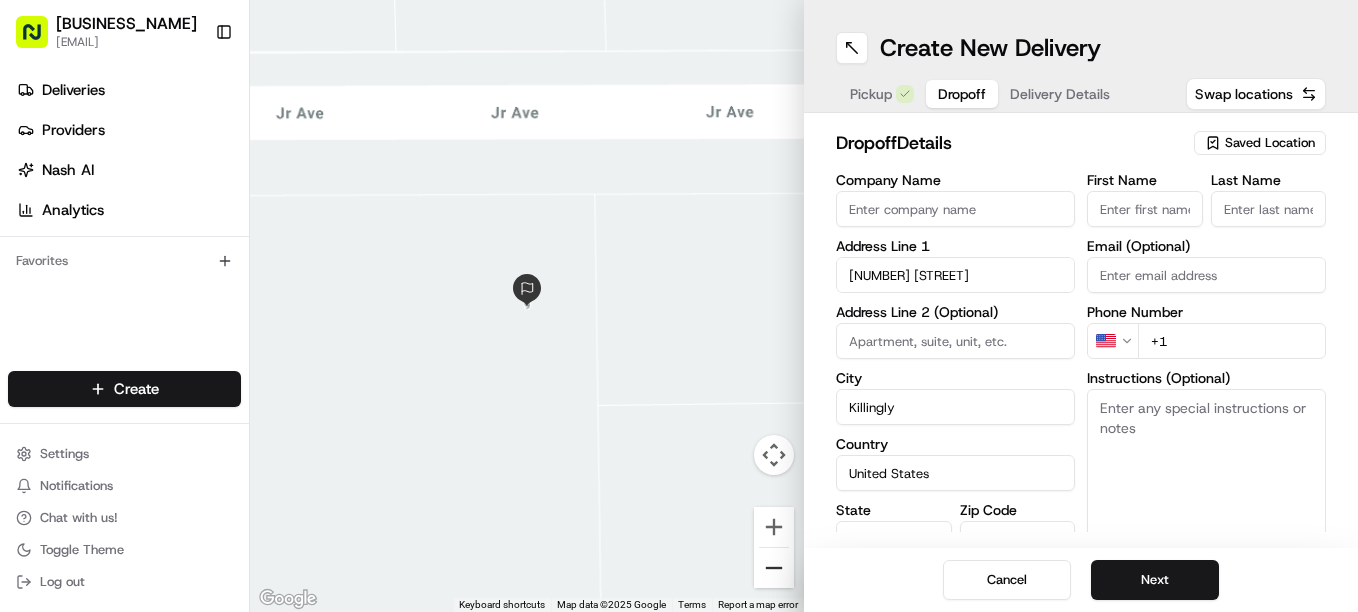 click at bounding box center [774, 568] 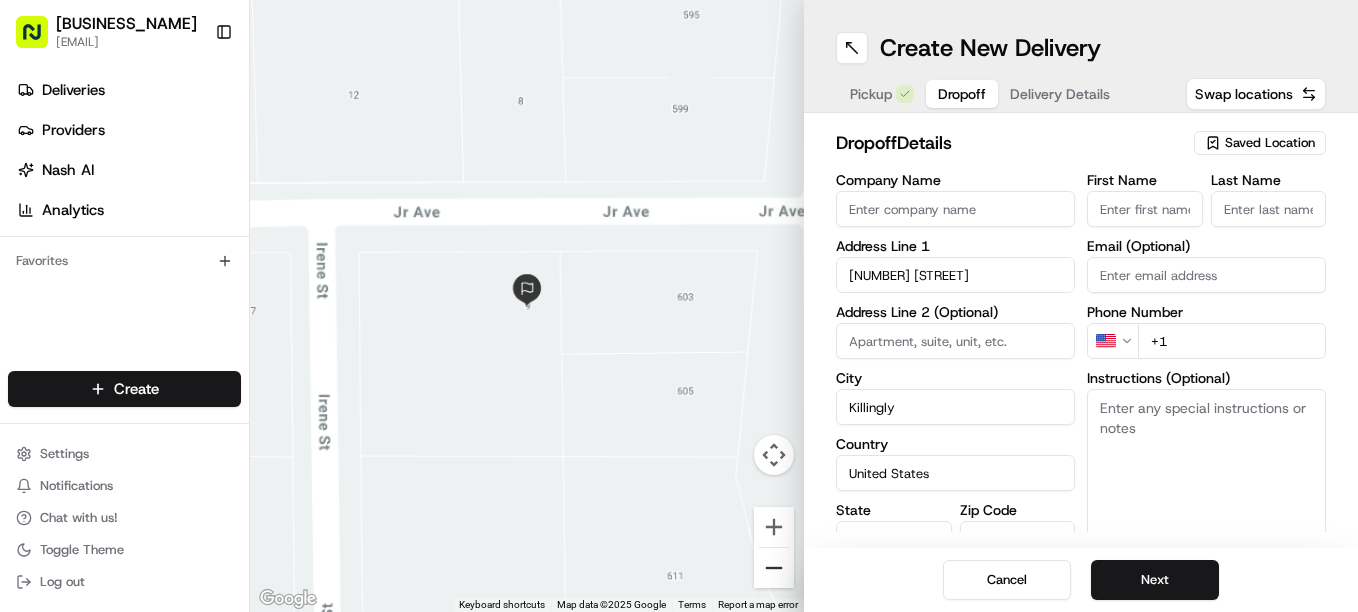 click at bounding box center (774, 568) 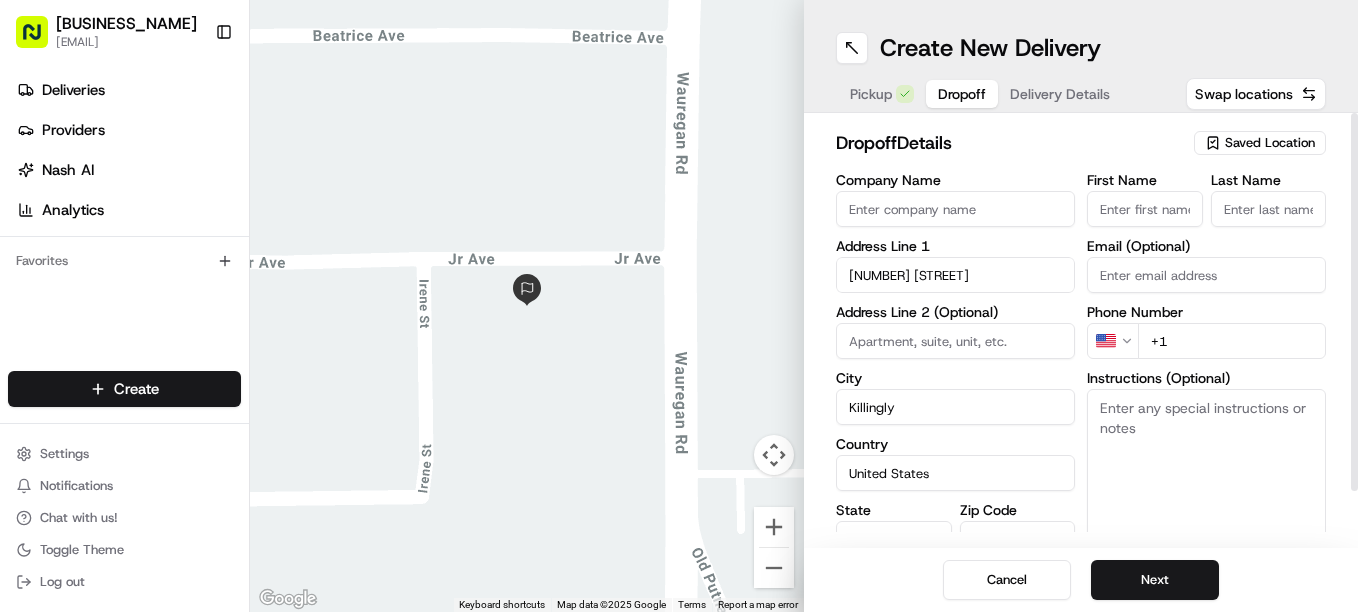 click on "First Name" at bounding box center (1145, 209) 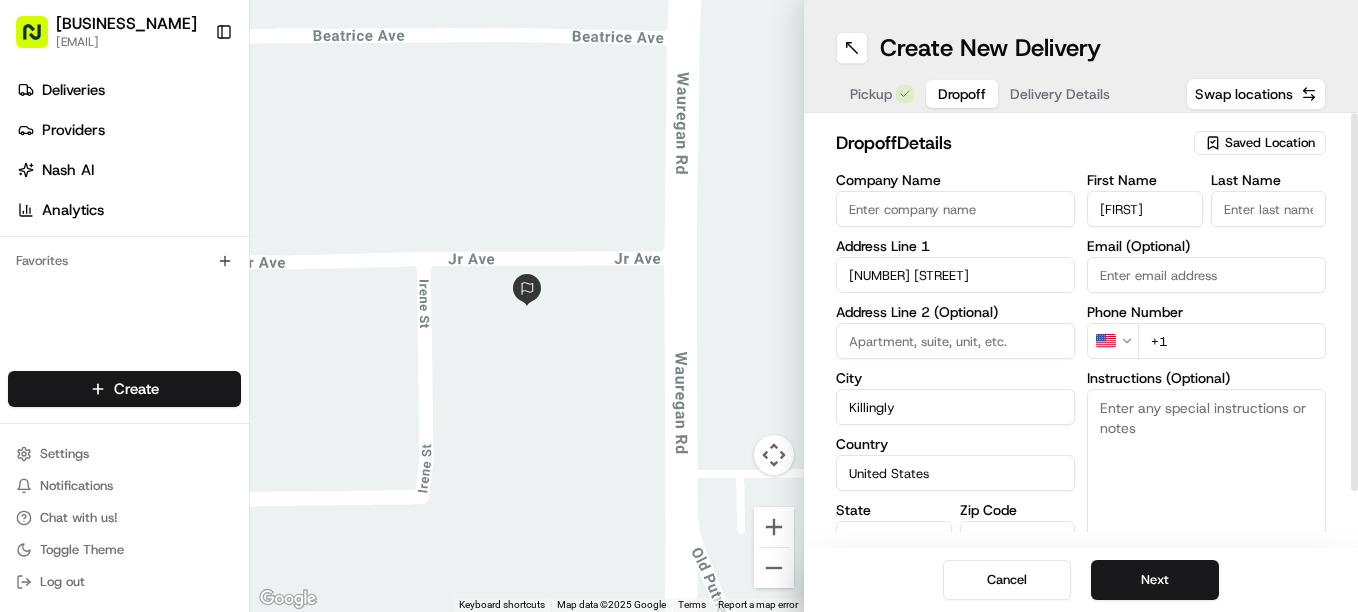type on "[FIRST]" 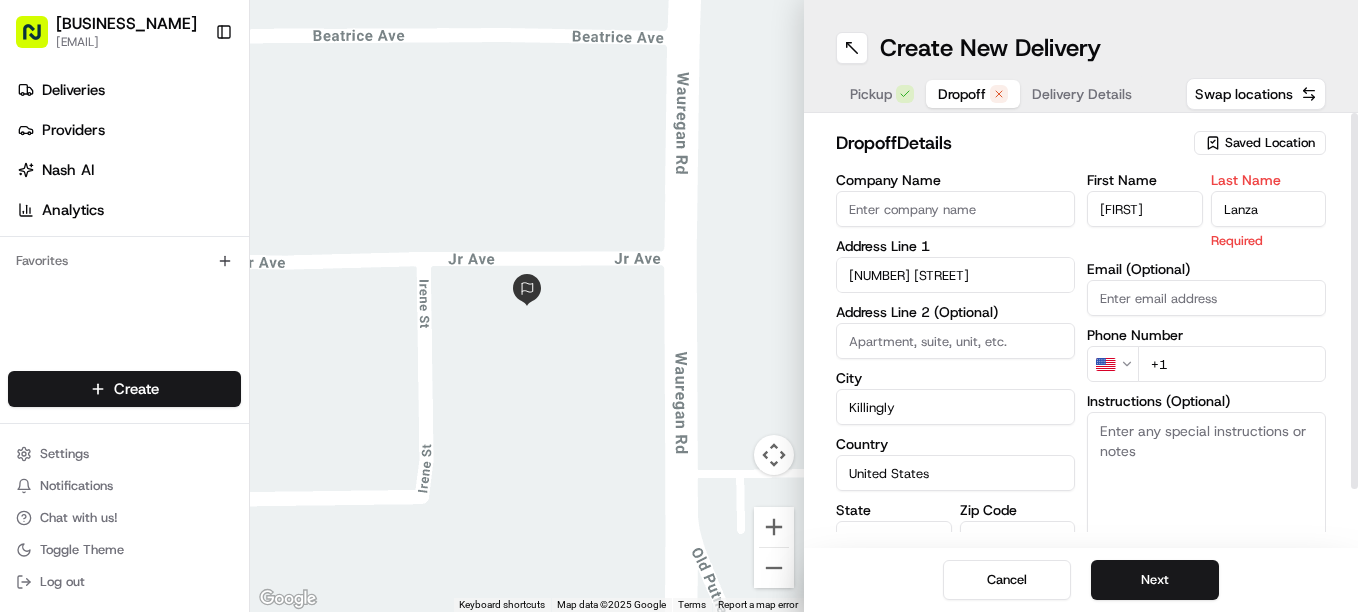 type on "Lanza" 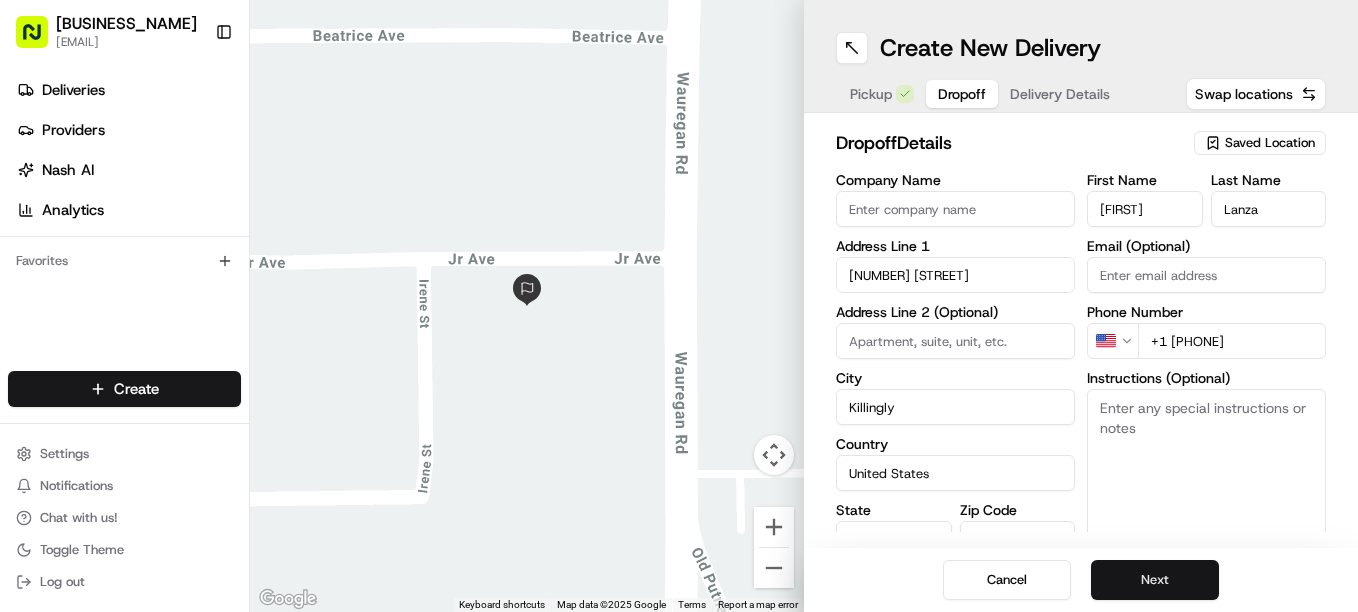 type on "+1 [PHONE]" 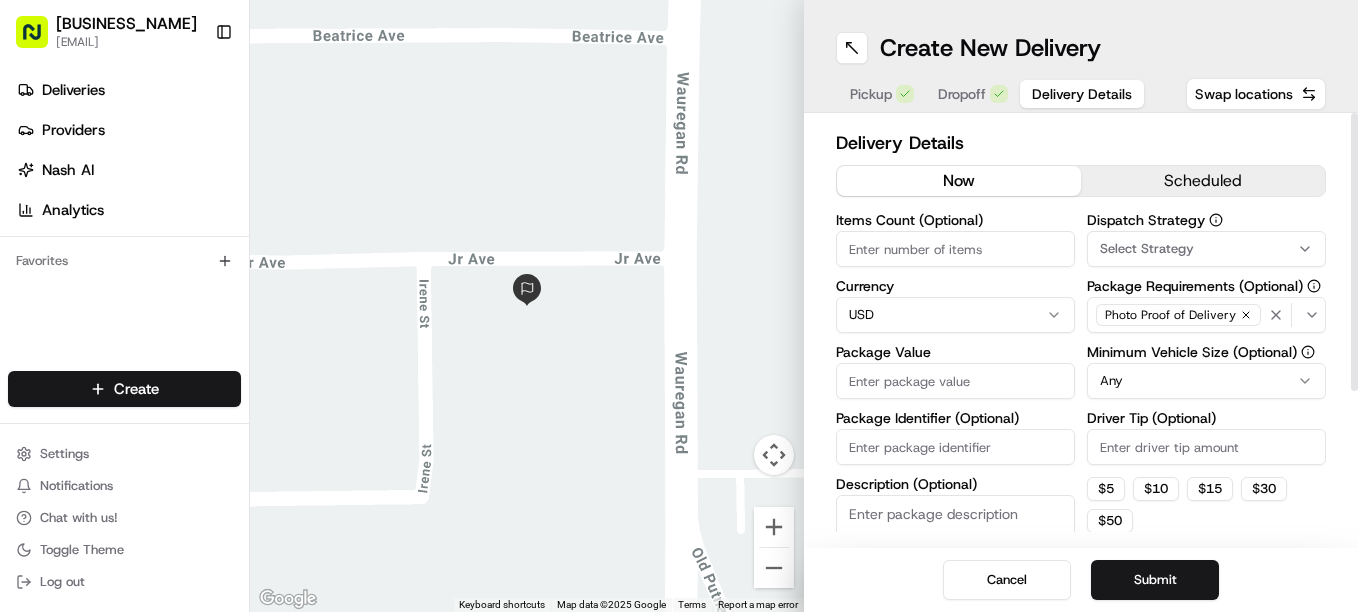 click on "Package Value" at bounding box center [955, 381] 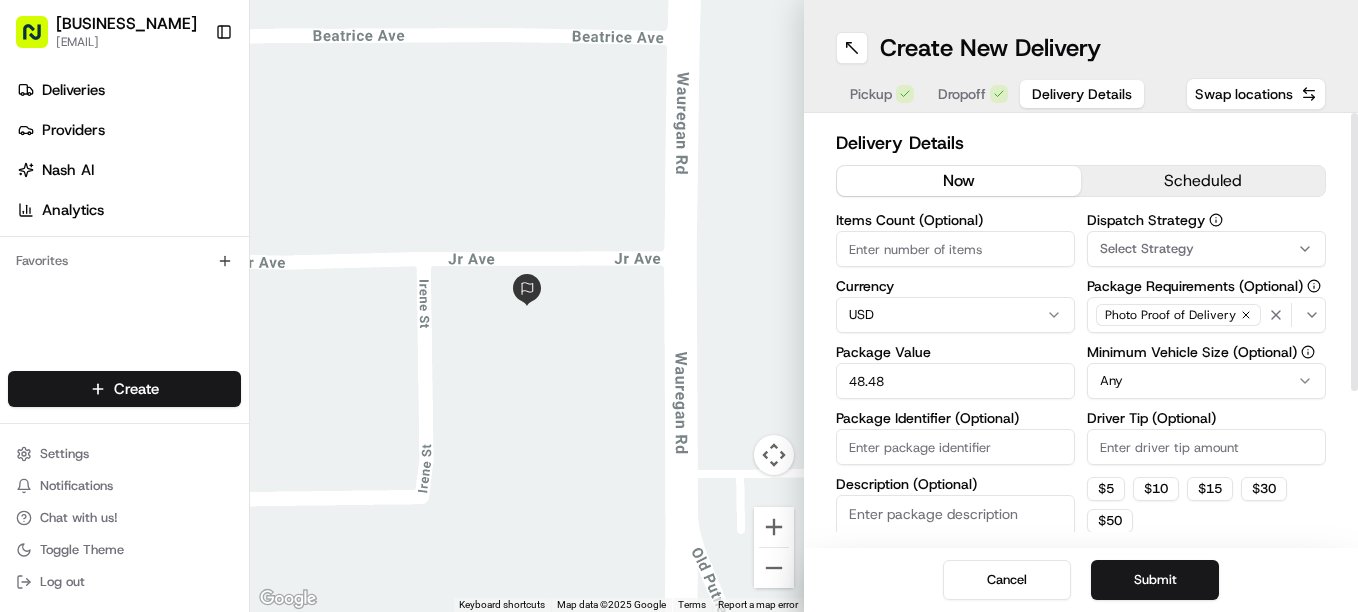 type on "48.48" 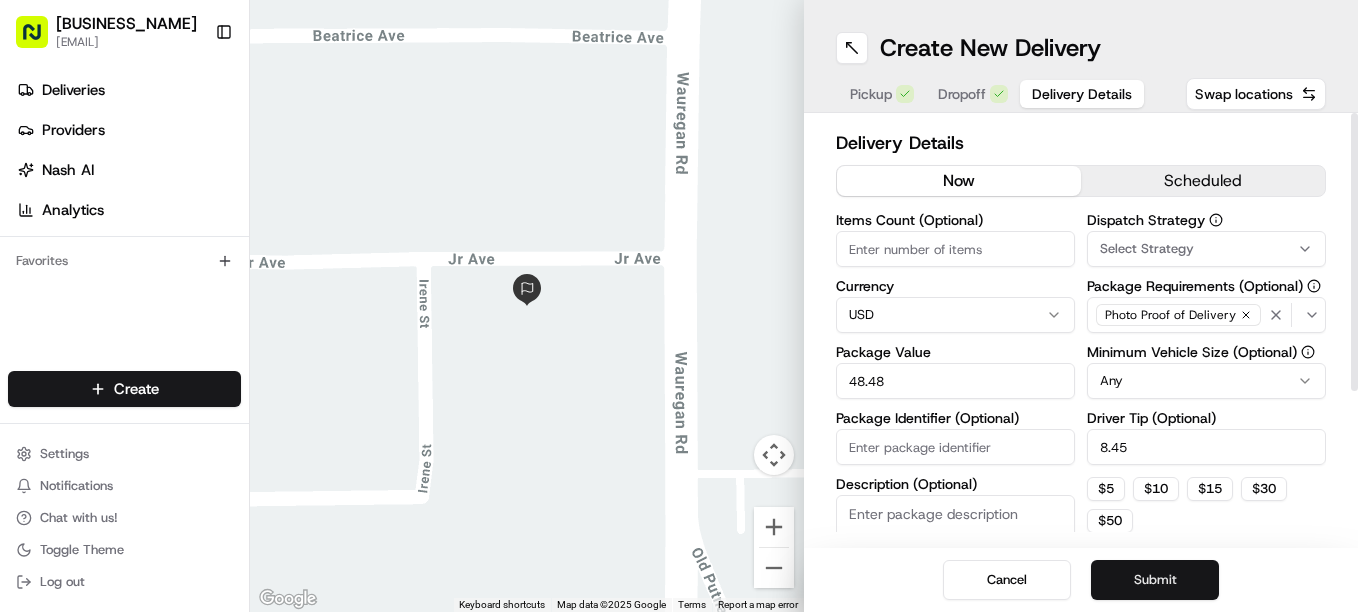 type on "8.45" 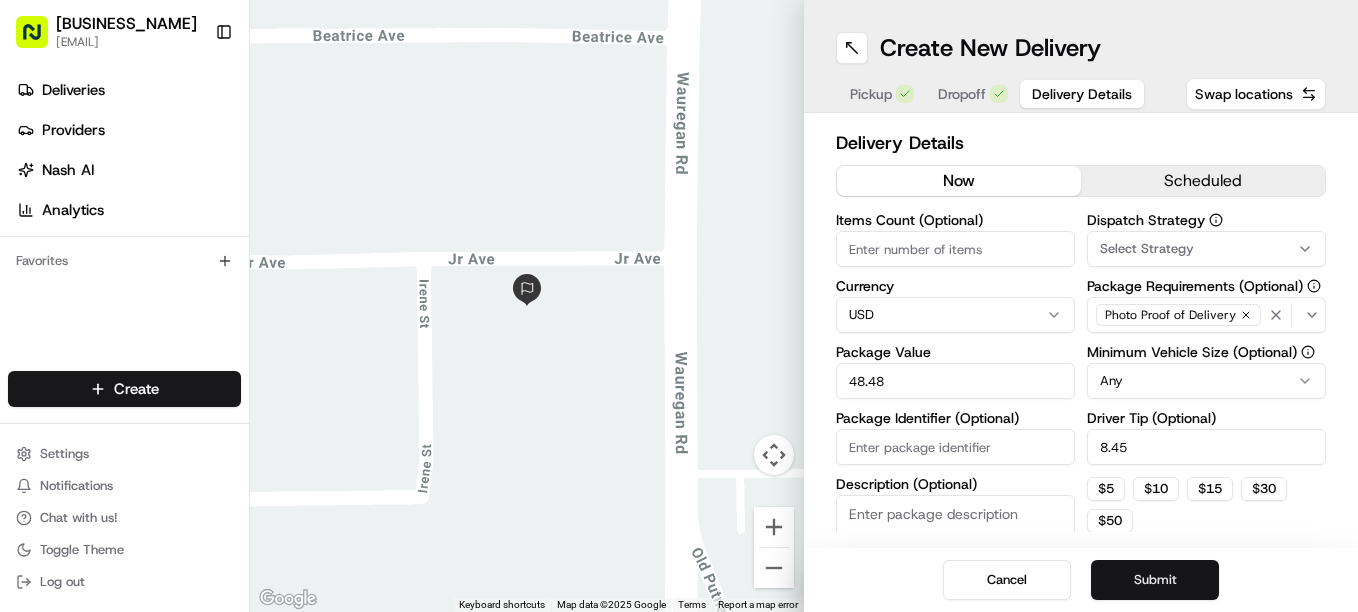click on "Submit" at bounding box center [1155, 580] 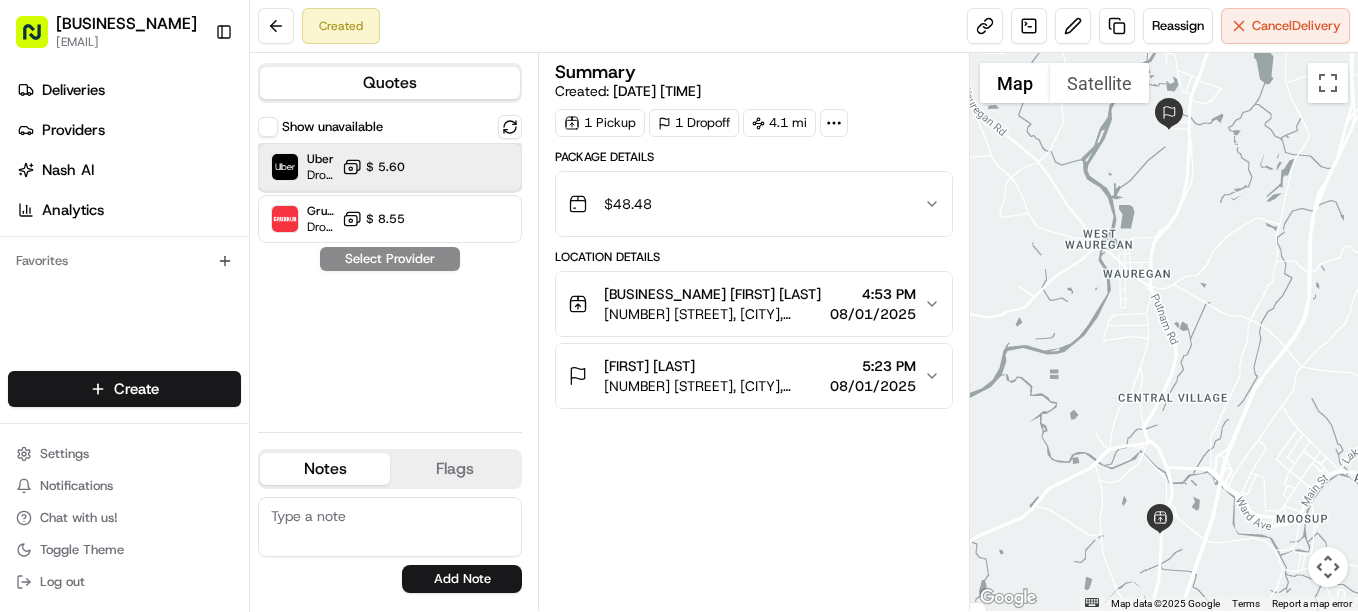 click on "Uber Dropoff ETA [TIME] [PRICE] [PRICE]" at bounding box center [390, 167] 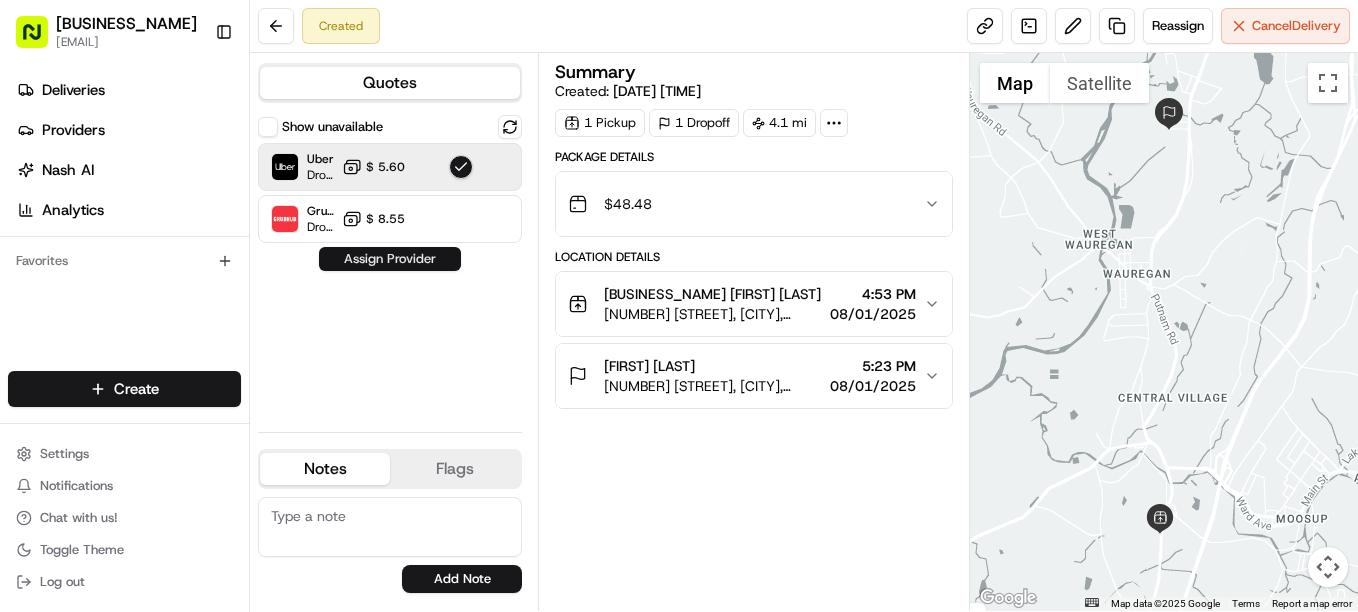 click on "Assign Provider" at bounding box center (390, 259) 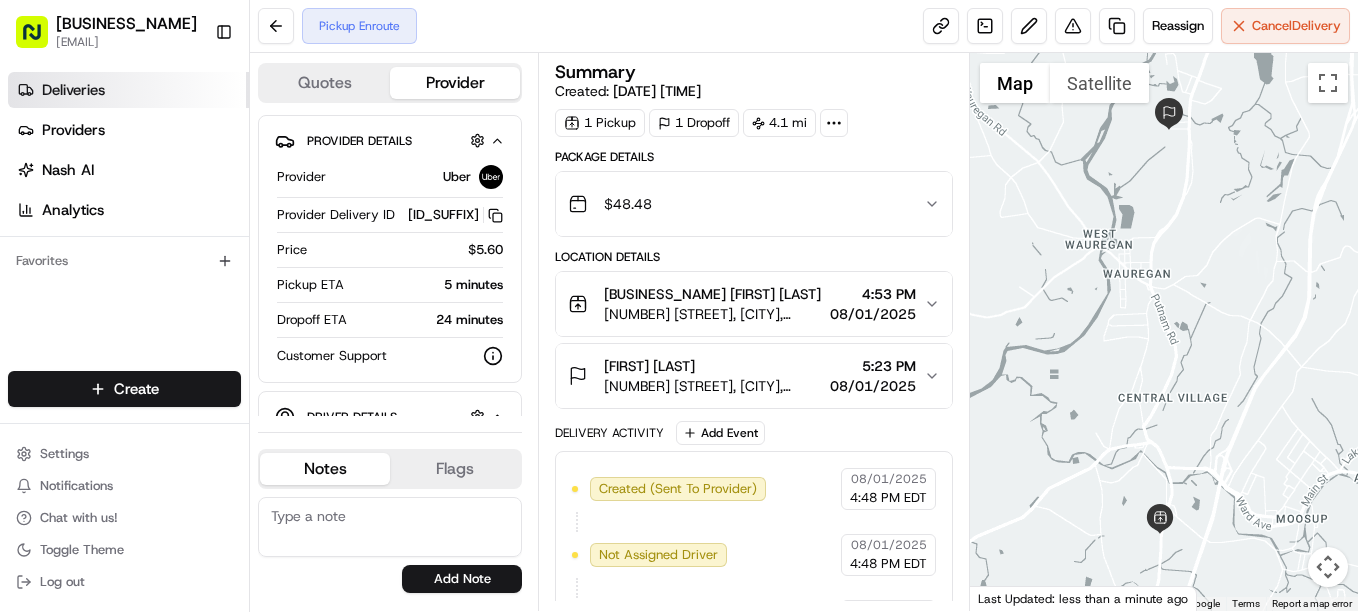 click on "Deliveries" at bounding box center [128, 90] 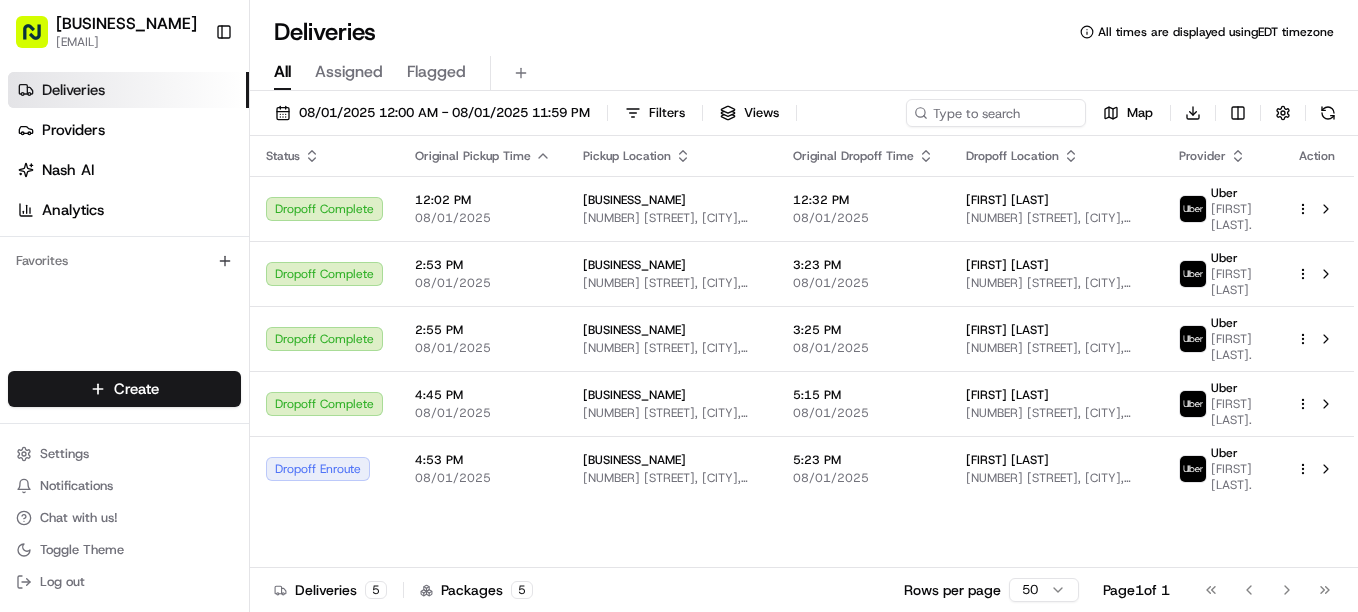 click on "Status Original Pickup Time Pickup Location Original Dropoff Time Dropoff Location Provider Action Dropoff Complete [TIME] [DATE] [BUSINESS_NAME] [NUMBER] [STREET], [CITY], [STATE] [POSTAL_CODE], [COUNTRY] [TIME] [DATE] [FIRST] [LAST] [NUMBER] [STREET], [CITY], [STATE] [POSTAL_CODE], [COUNTRY] Uber [FIRST] [LAST]. Dropoff Complete [TIME] [DATE] [BUSINESS_NAME] [NUMBER] [STREET], [CITY], [STATE] [POSTAL_CODE], [COUNTRY] [TIME] [DATE] [FIRST] [LAST] [NUMBER] [STREET], [CITY], [STATE] [POSTAL_CODE], [COUNTRY] Uber [FIRST] [LAST]. Dropoff Complete [TIME] [DATE] [BUSINESS_NAME] [NUMBER] [STREET], [CITY], [STATE] [POSTAL_CODE], [COUNTRY] [TIME] [DATE] [FIRST] [LAST] [NUMBER] [STREET], [CITY], [STATE] [POSTAL_CODE], [COUNTRY] Uber [FIRST] [LAST]. Dropoff Complete [TIME] [DATE] [BUSINESS_NAME] [NUMBER] [STREET], [CITY], [STATE] [POSTAL_CODE], [COUNTRY] [TIME] [DATE] [FIRST] [LAST] [NUMBER] [STREET], [CITY], [STATE] [POSTAL_CODE], [COUNTRY] Uber [FIRST] [LAST]. Dropoff Enroute [TIME] [DATE] [BUSINESS_NAME] [NUMBER] [STREET], [CITY], [STATE] [POSTAL_CODE], [COUNTRY] [TIME] [DATE] [FIRST] [LAST] [NUMBER] [STREET], [CITY], [STATE] [POSTAL_CODE], [COUNTRY] Uber [FIRST] [LAST]." at bounding box center (802, 352) 